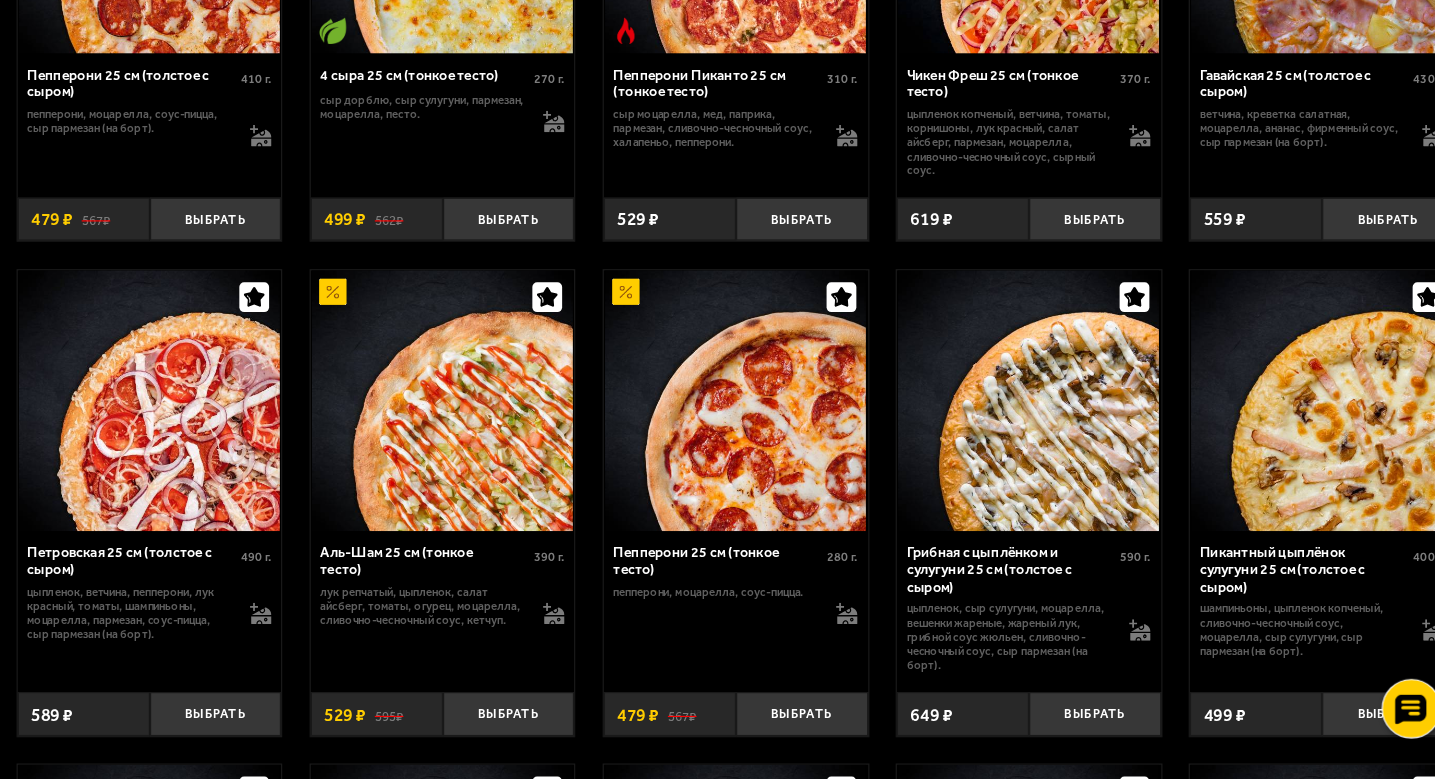 scroll, scrollTop: 1220, scrollLeft: 0, axis: vertical 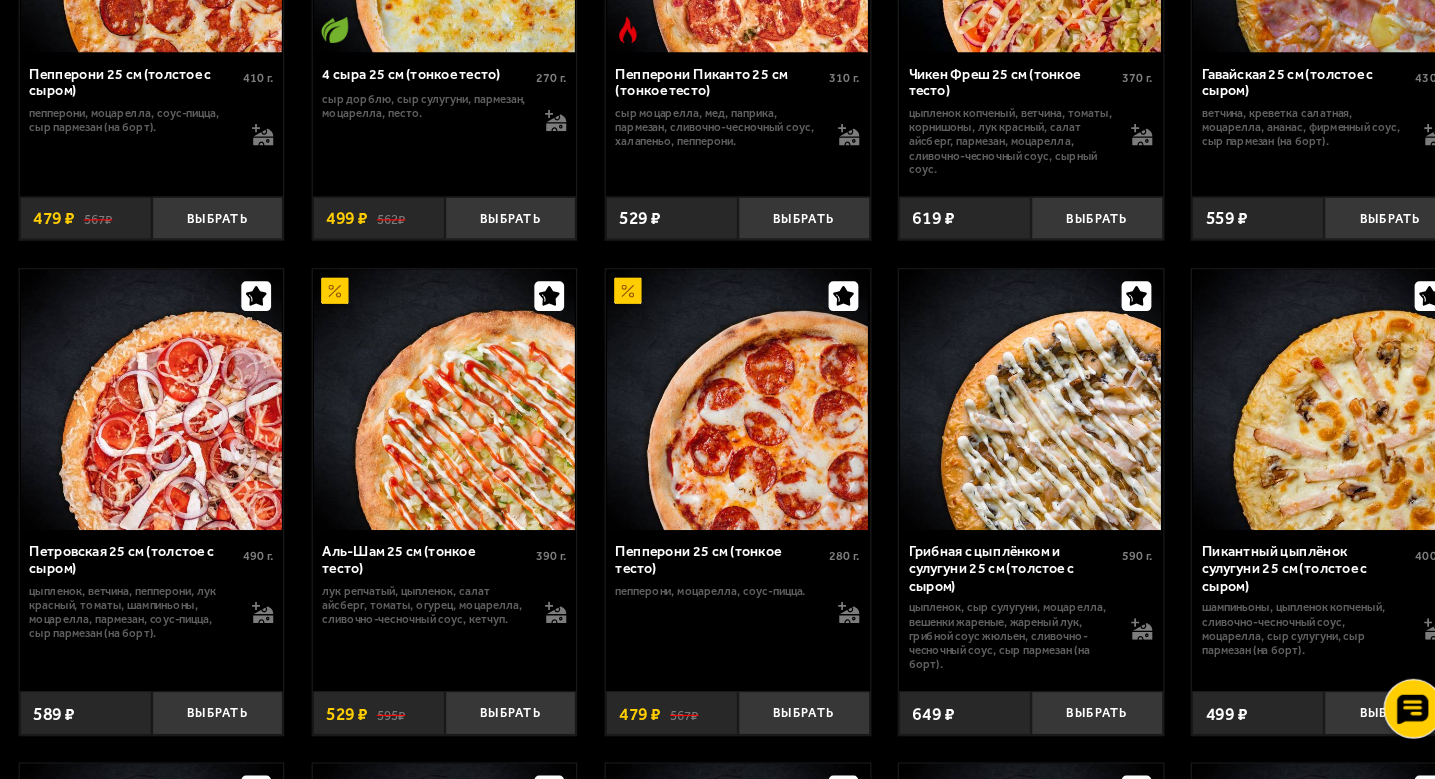 click at bounding box center [565, 460] 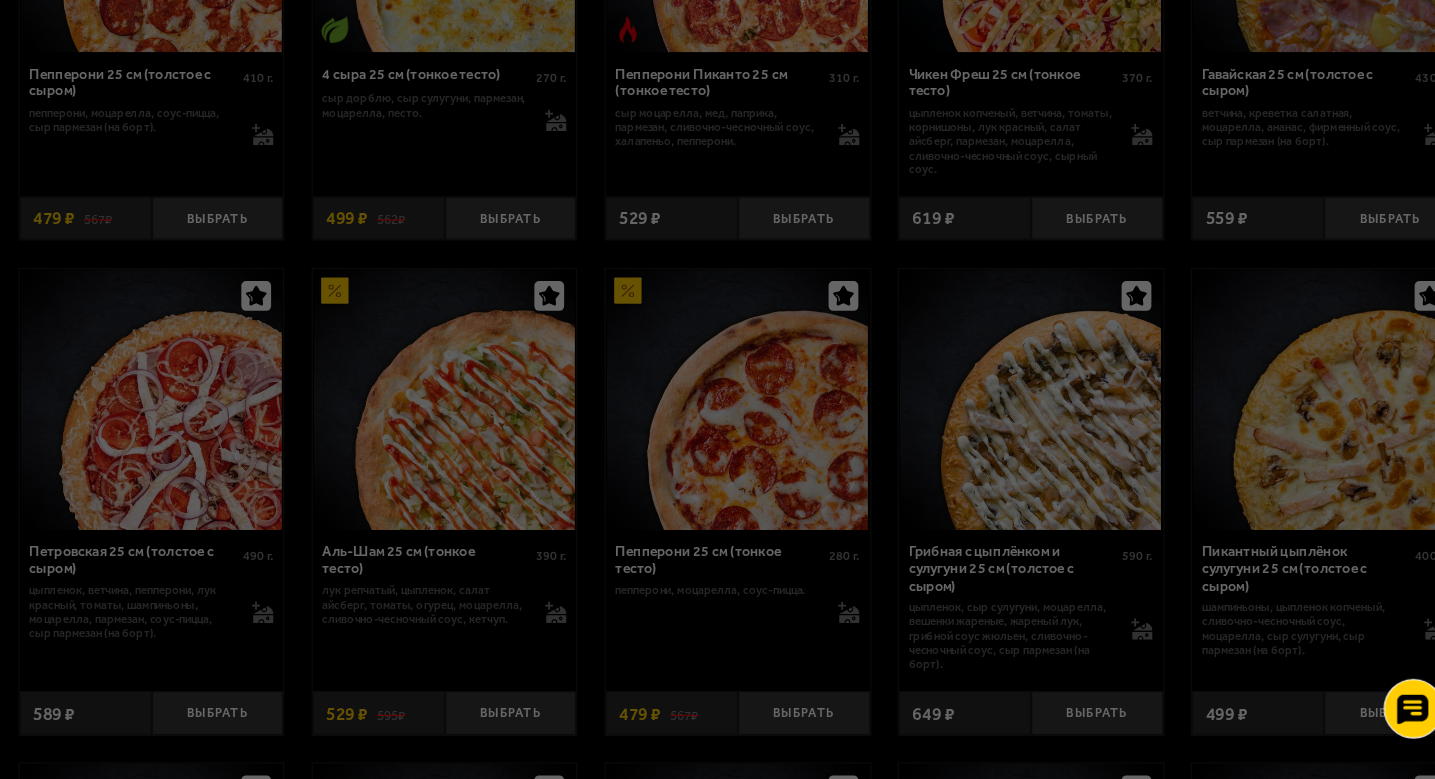click on "[CITY] All Promotions Delivery Personal Account Promotions Delivery Deliver to address: [STREET], [BUILDING_NUMBER] To account 0 RUB 0 pcs [CITY] All Promotions Delivery Personal Account Promotions Delivery 3 pizzas for 1335 rubles 🍕 Food delivery - Promotions - 3 pizzas for 1335 rubles 🍕 Season's hit! 😱 Any 3 pizzas 25 cm for 1335 rubles 🔥 How to use the offer?🤔 🔹 Choose any 3 pizzas from the list below 👇 🔹 The order cost will change automatically 😎 *The promotion is valid without a promo code Products participating in the promotion: Мафия 25 cm (thick with cheese) 450 g. Toppings Choose 681 RUB 589" at bounding box center [811, 1628] 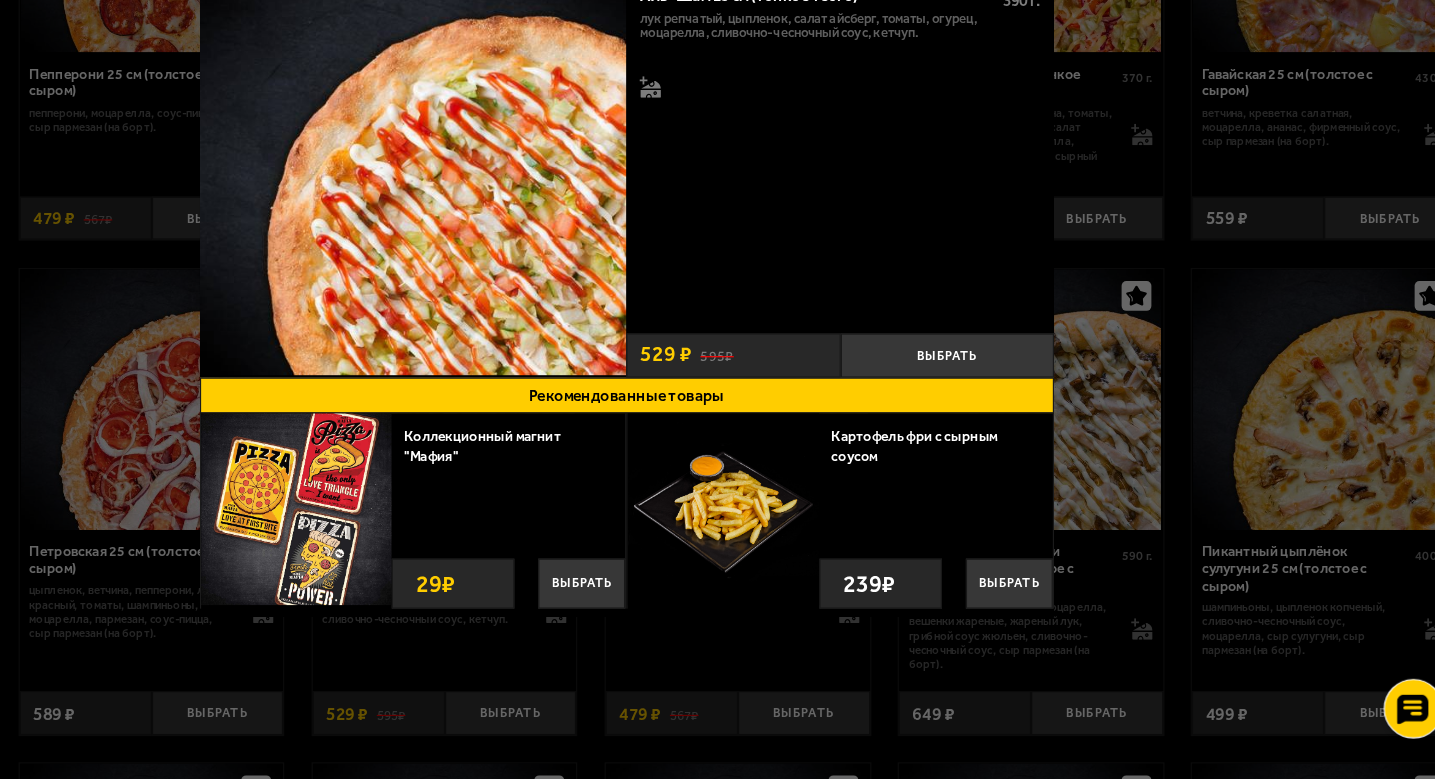 click on "Аль-Шам 25 см (тонкое тесто) 390   г . лук репчатый, цыпленок, салат айсберг, томаты, огурец, моцарелла, сливочно-чесночный соус, кетчуп." at bounding box center [897, 249] 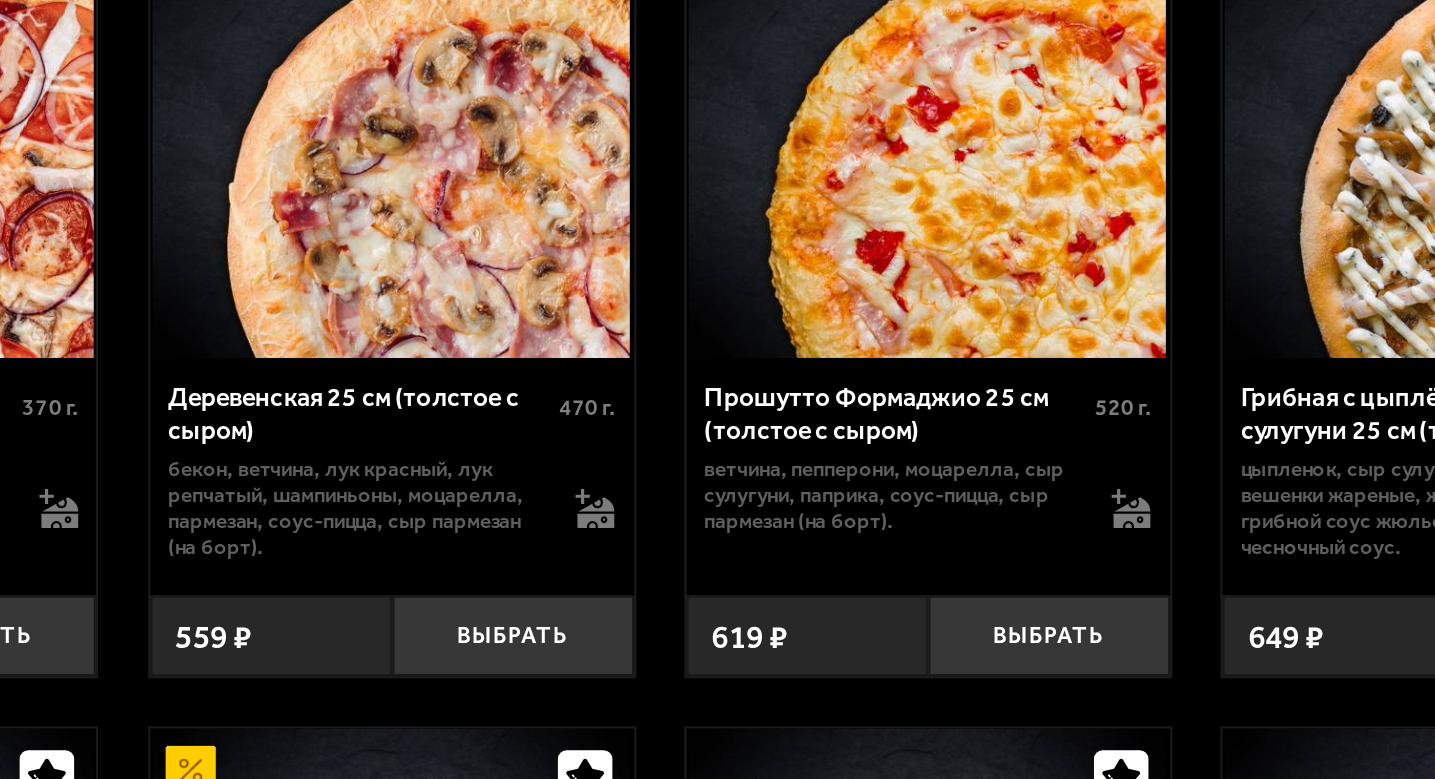 scroll, scrollTop: 1625, scrollLeft: 0, axis: vertical 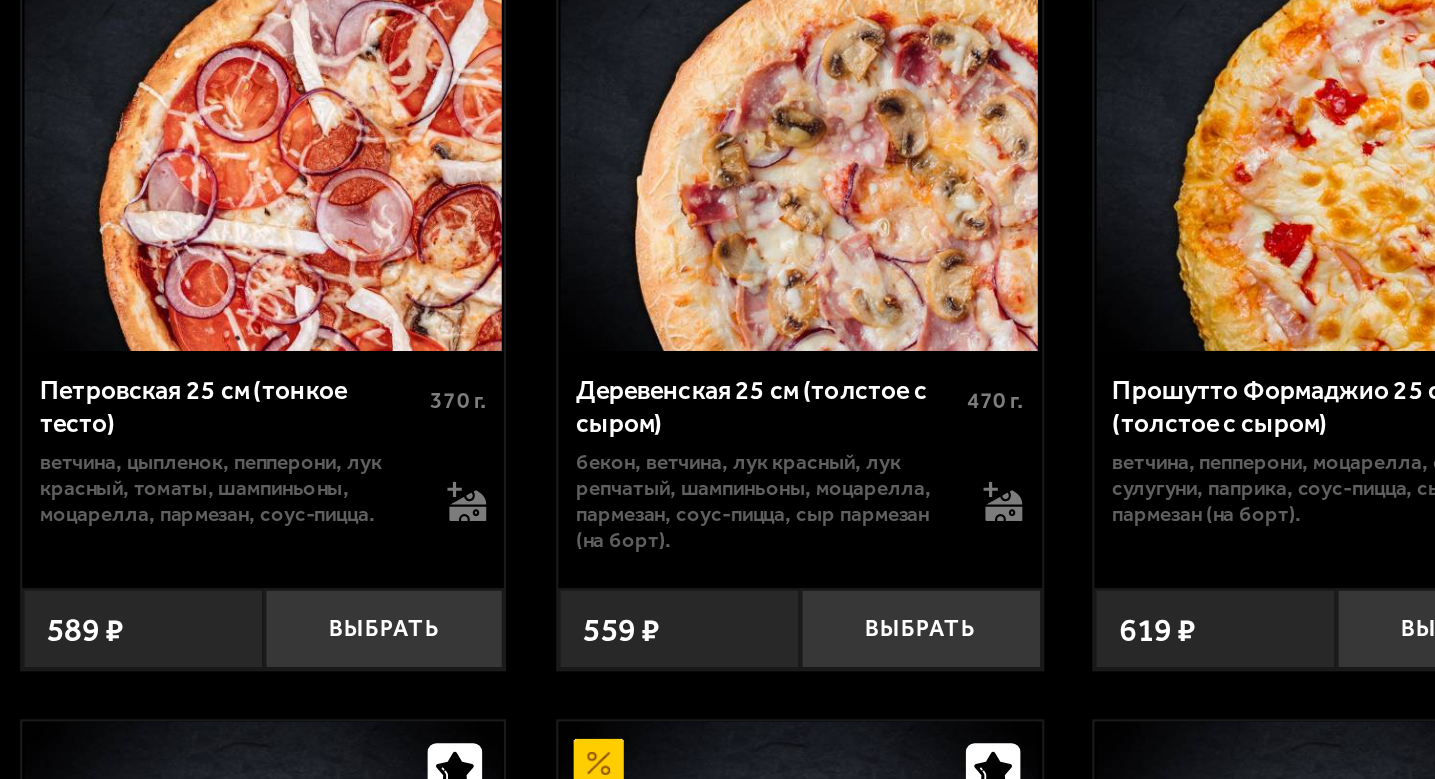 click on "[STREET] [NUMBER] [SIZE] ([DESCRIPTION]) [WEIGHT] [INGREDIENTS]." at bounding box center (565, 629) 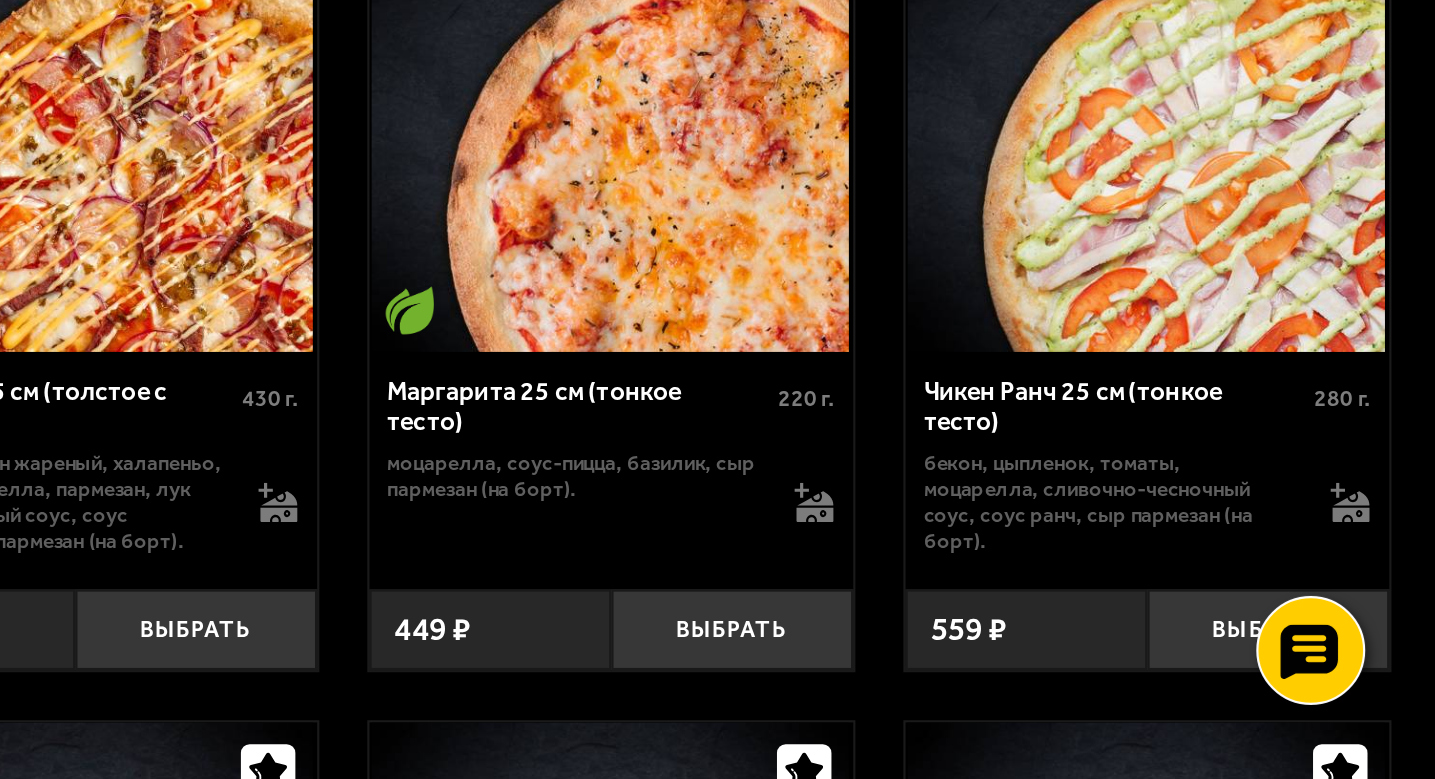 scroll, scrollTop: 3592, scrollLeft: 0, axis: vertical 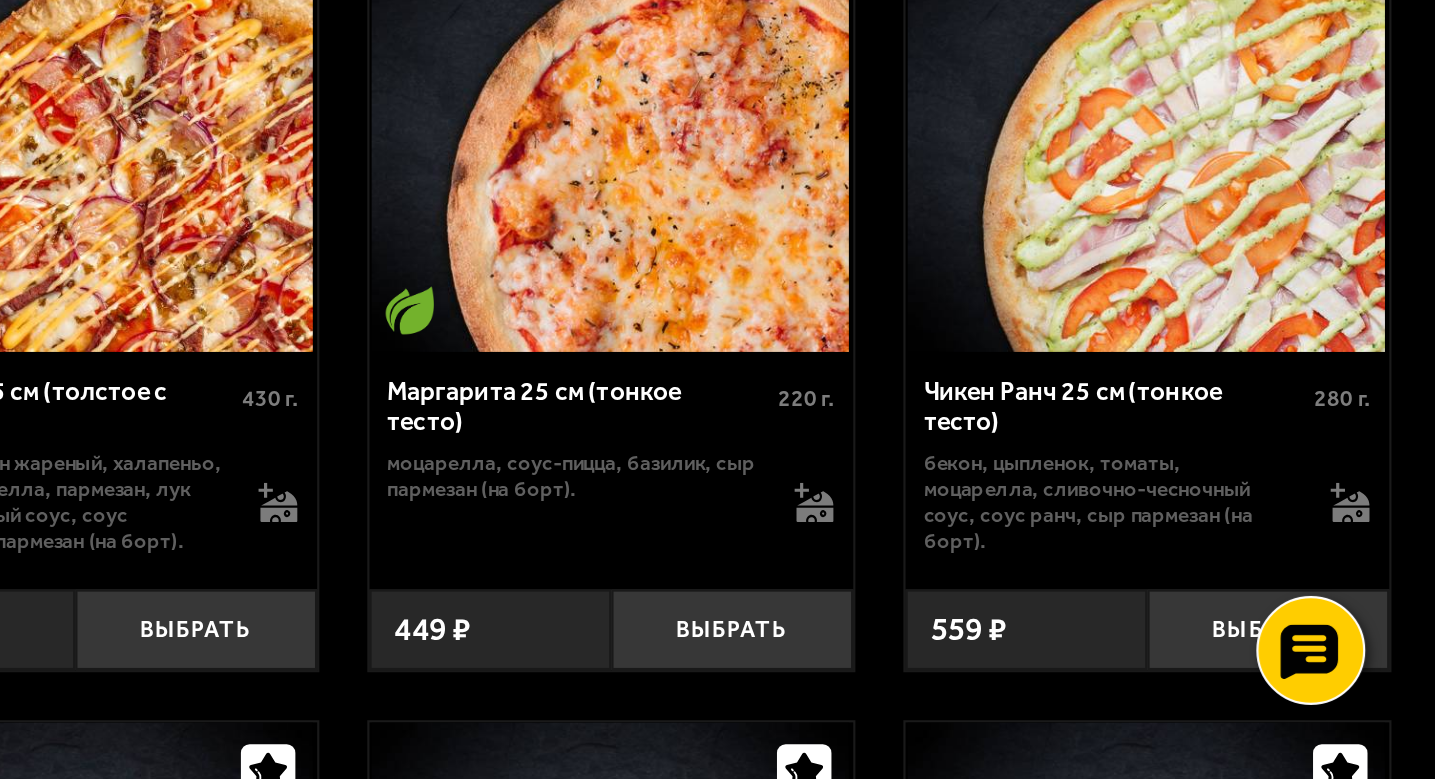 click at bounding box center [811, 473] 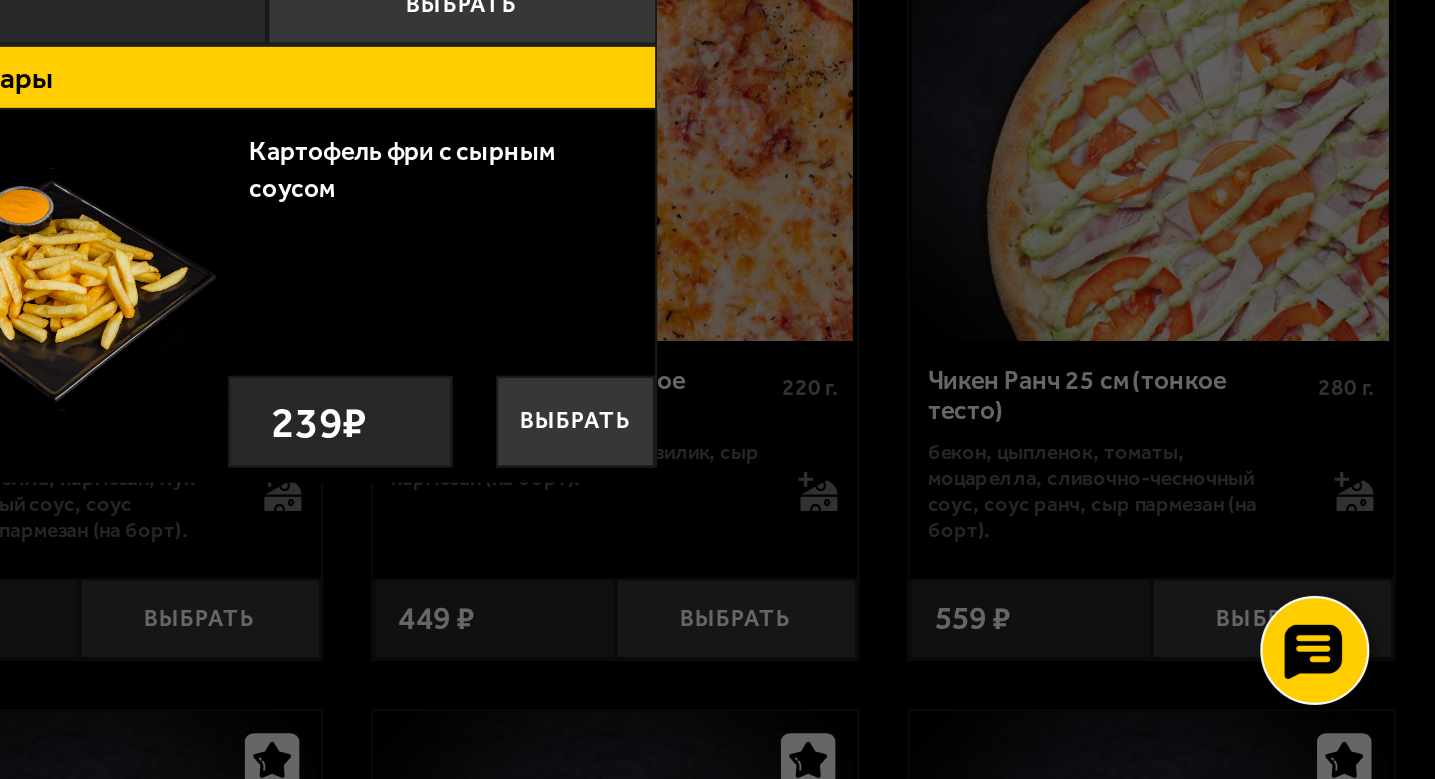 scroll, scrollTop: 3598, scrollLeft: 0, axis: vertical 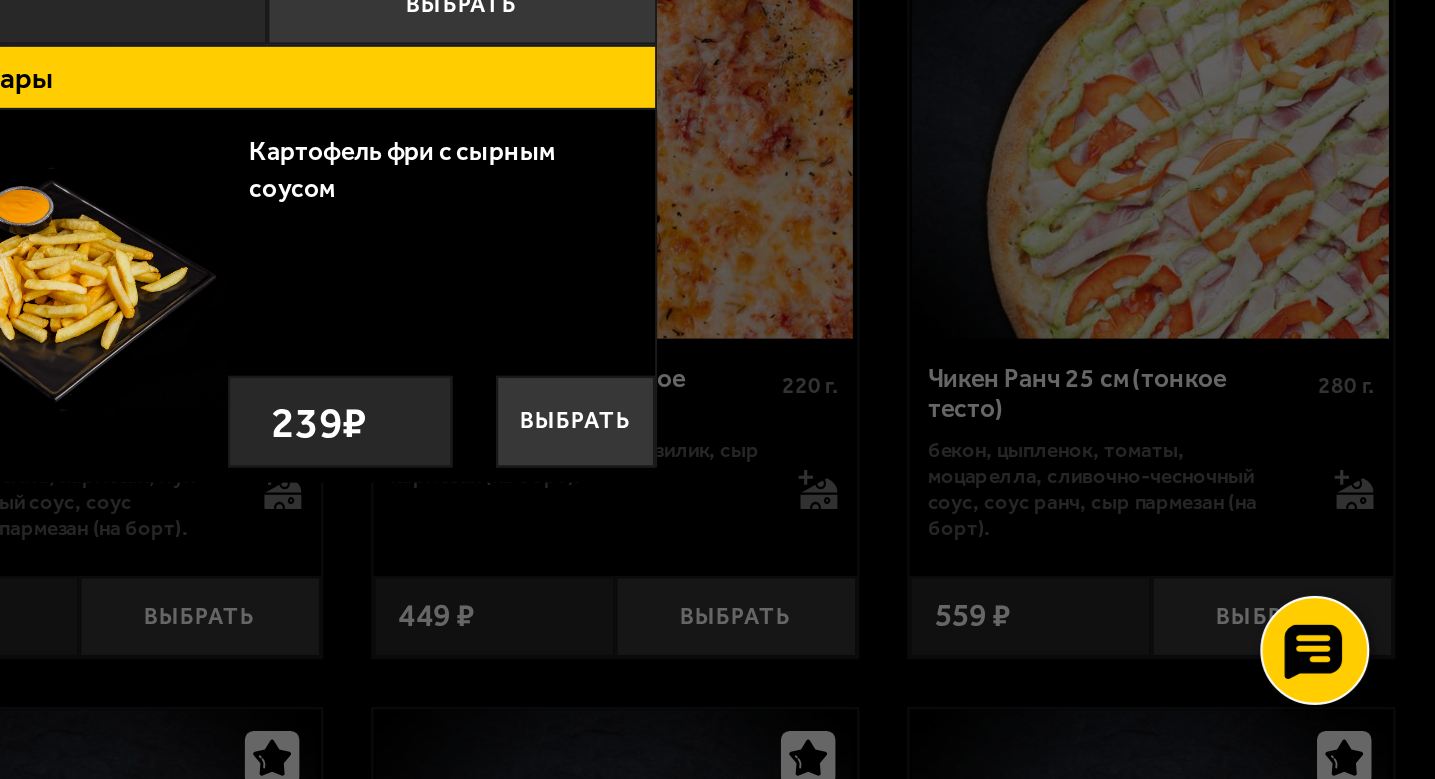 click at bounding box center [717, 389] 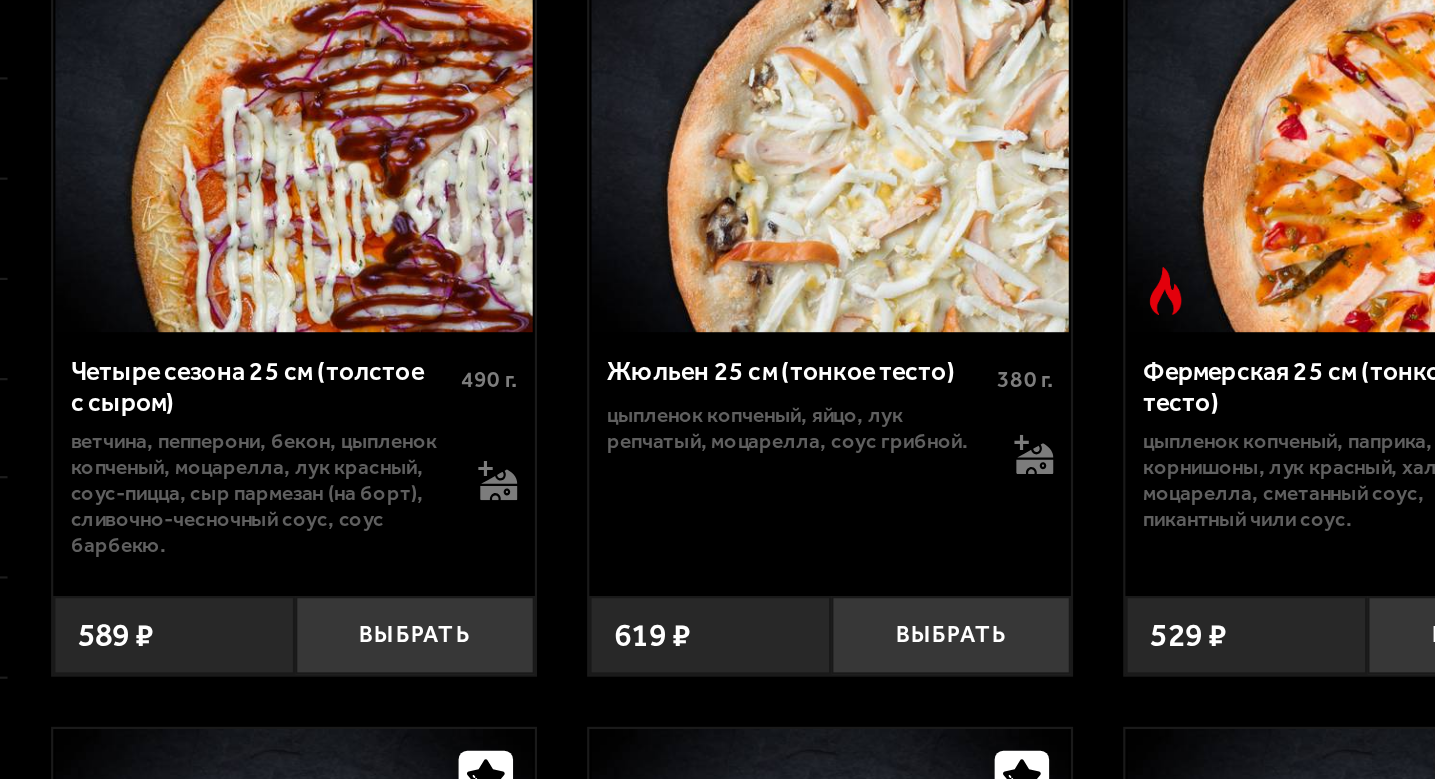 scroll, scrollTop: 2811, scrollLeft: 0, axis: vertical 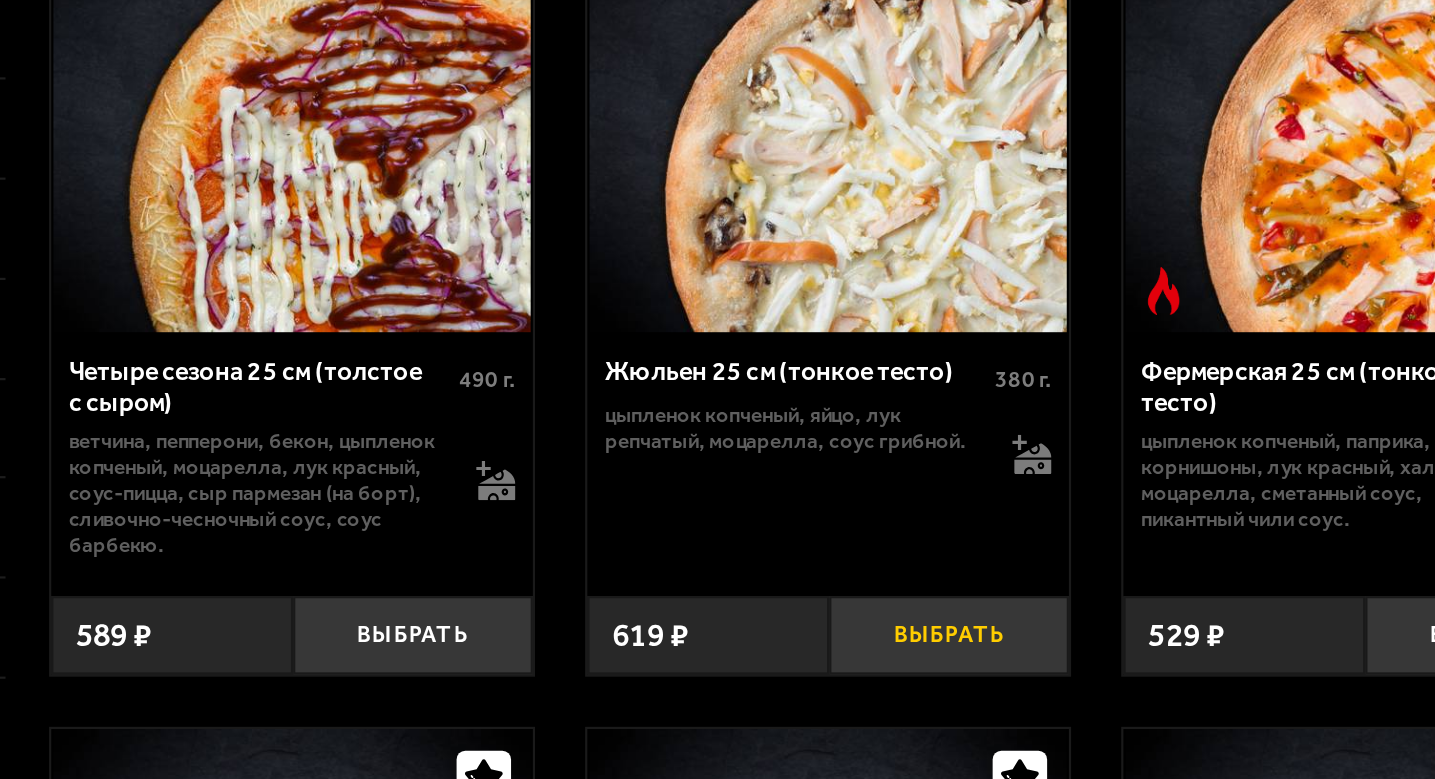 click on "Выбрать" at bounding box center (620, 713) 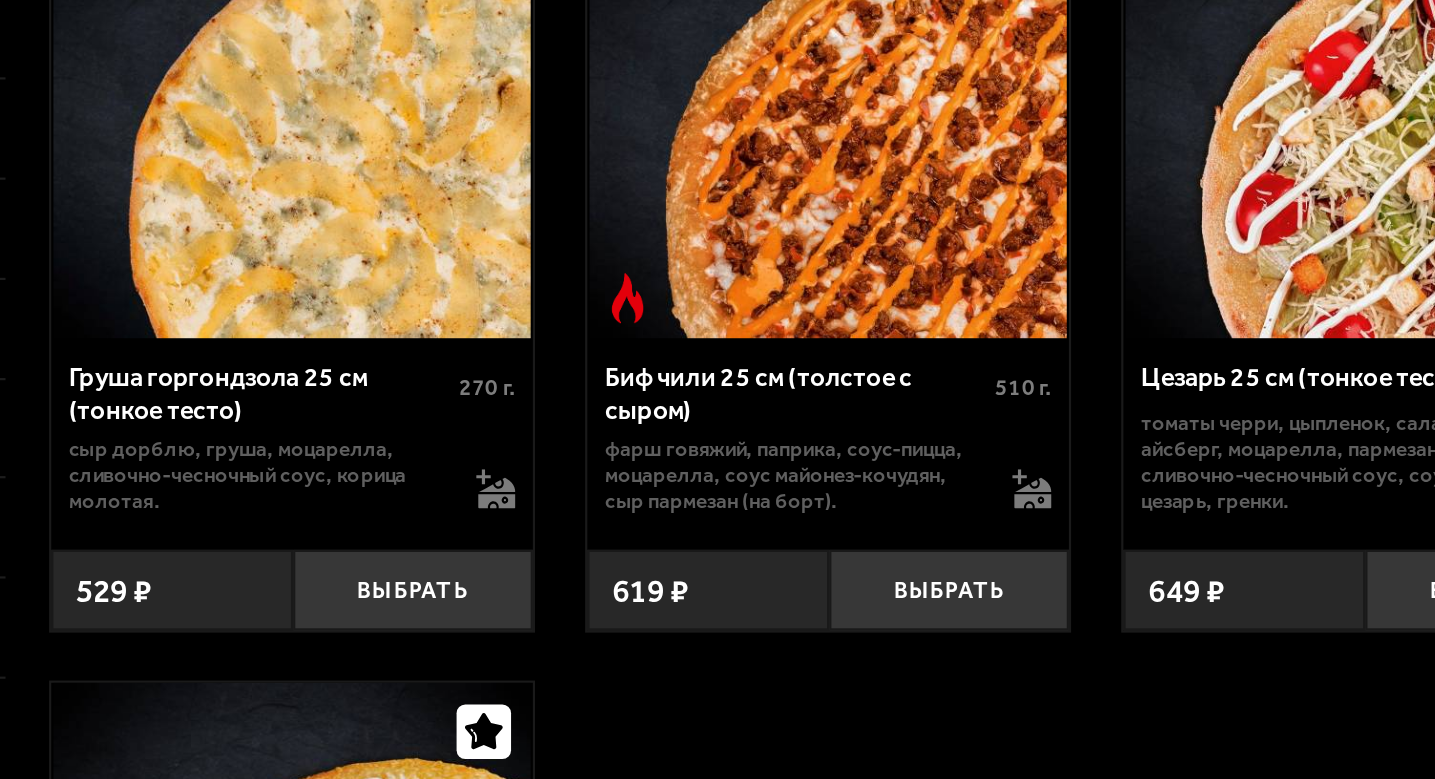 scroll, scrollTop: 4390, scrollLeft: 0, axis: vertical 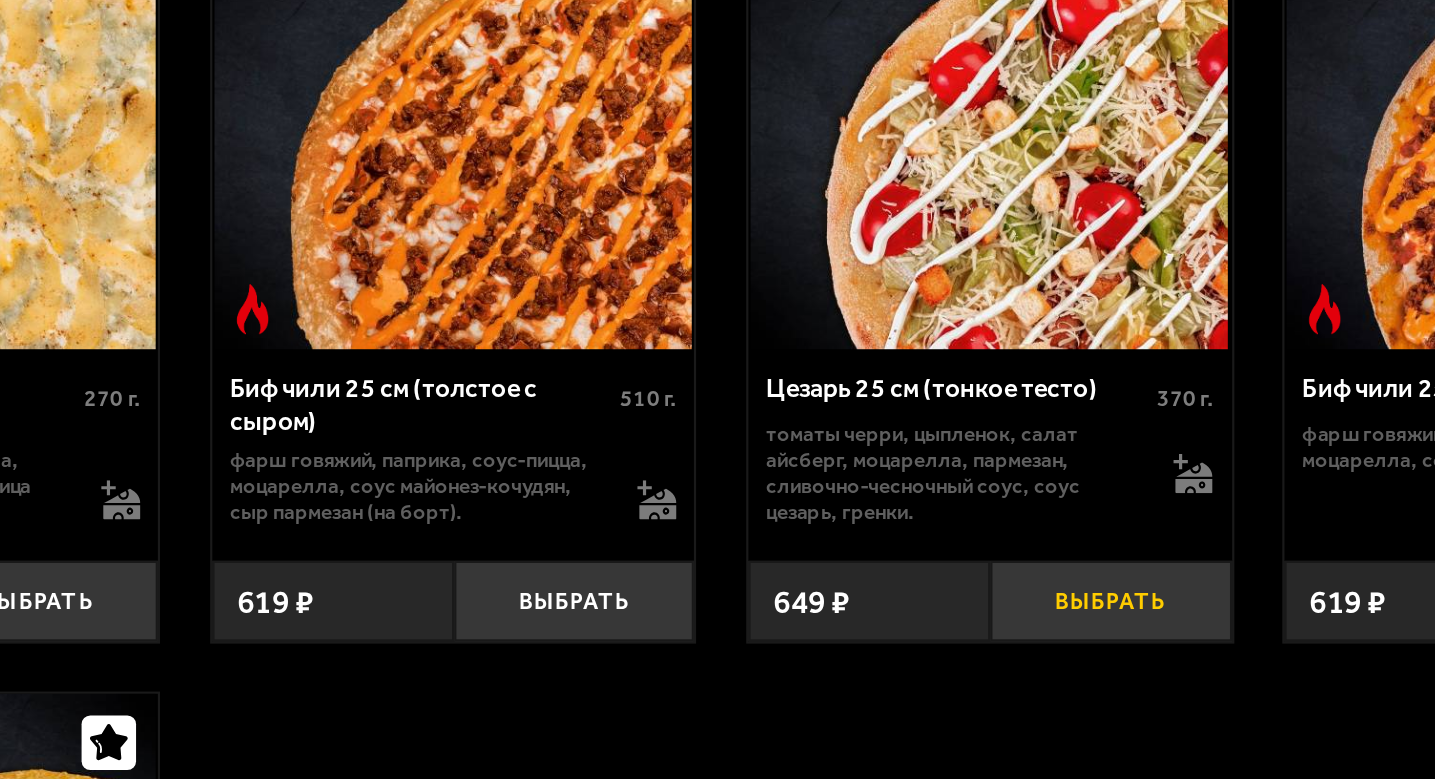 click on "Выбрать" at bounding box center (866, 690) 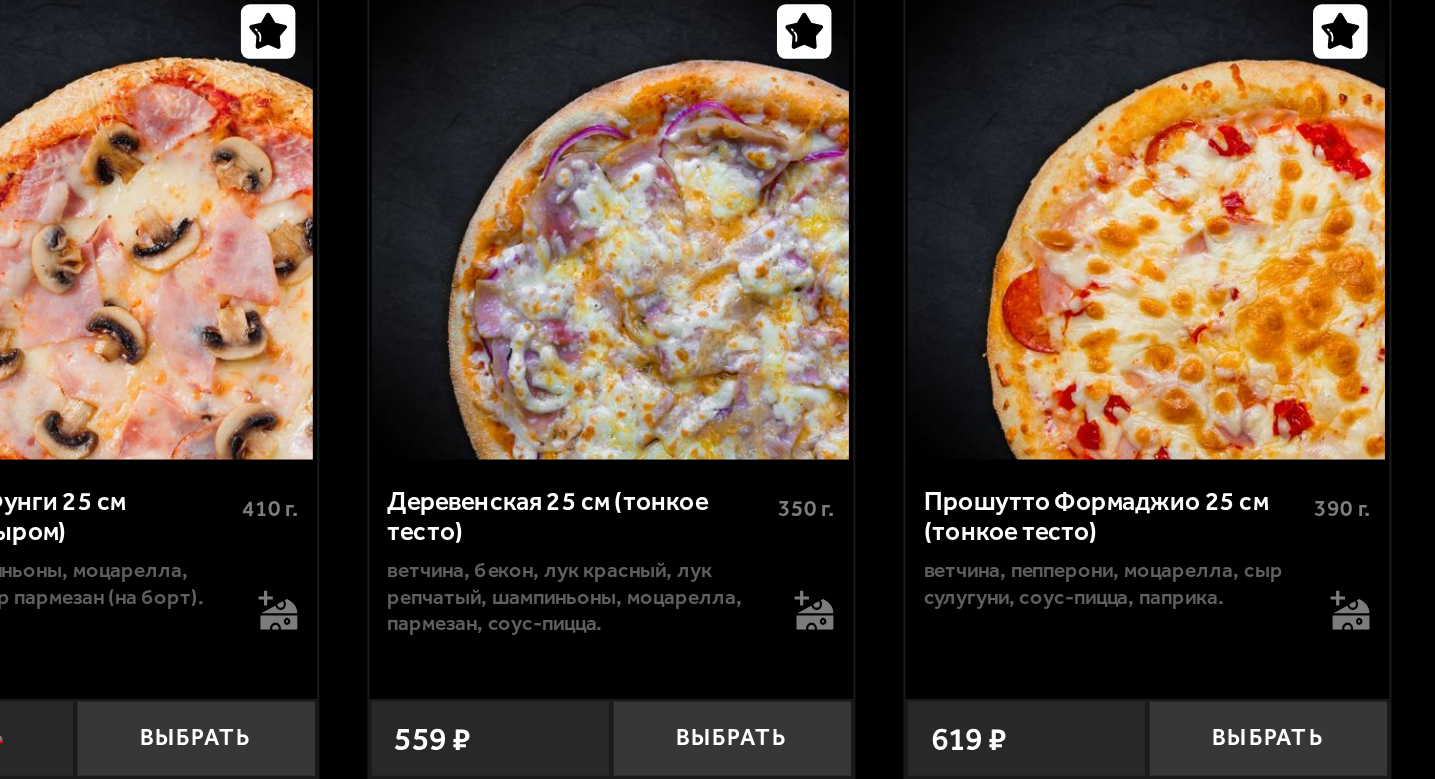 scroll, scrollTop: 2289, scrollLeft: 0, axis: vertical 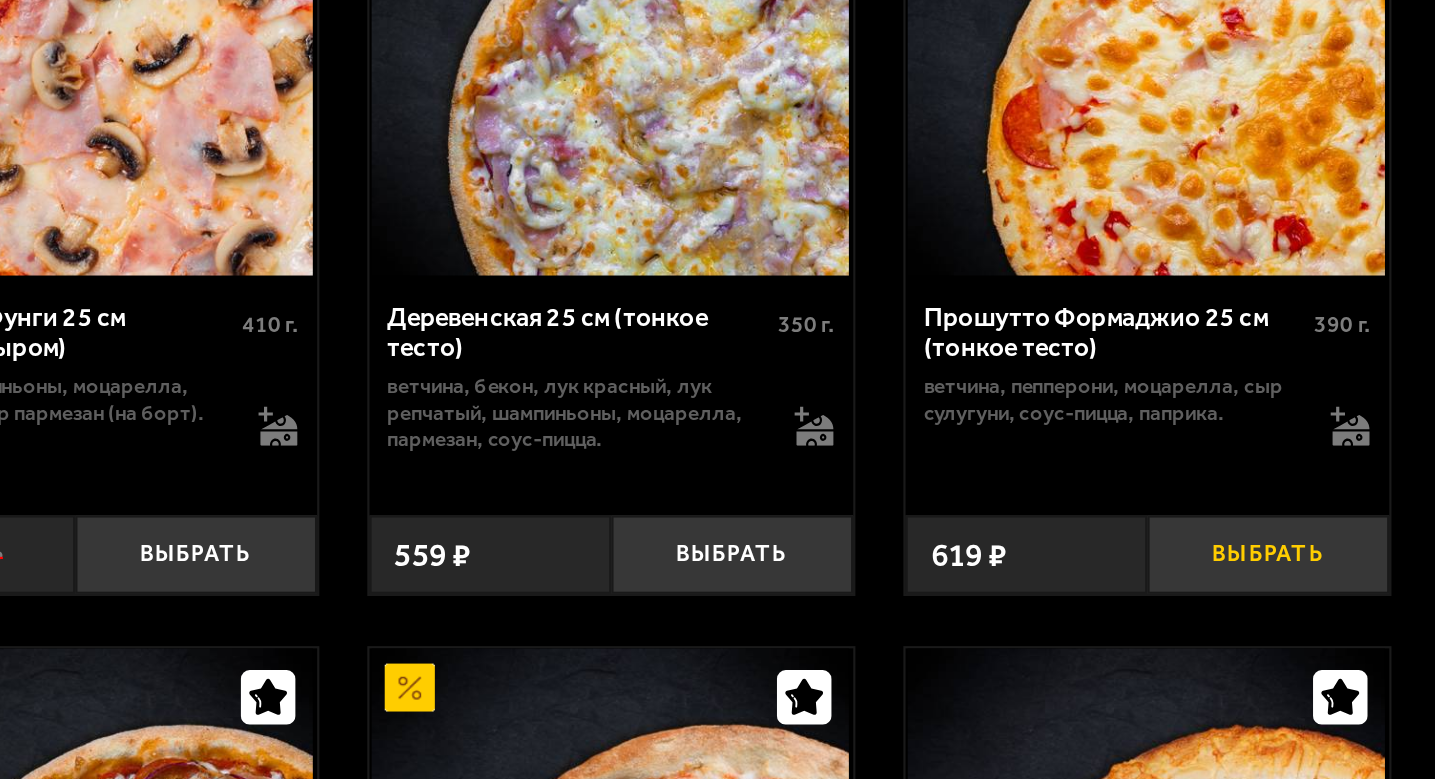 click on "Выбрать" at bounding box center (1358, 433) 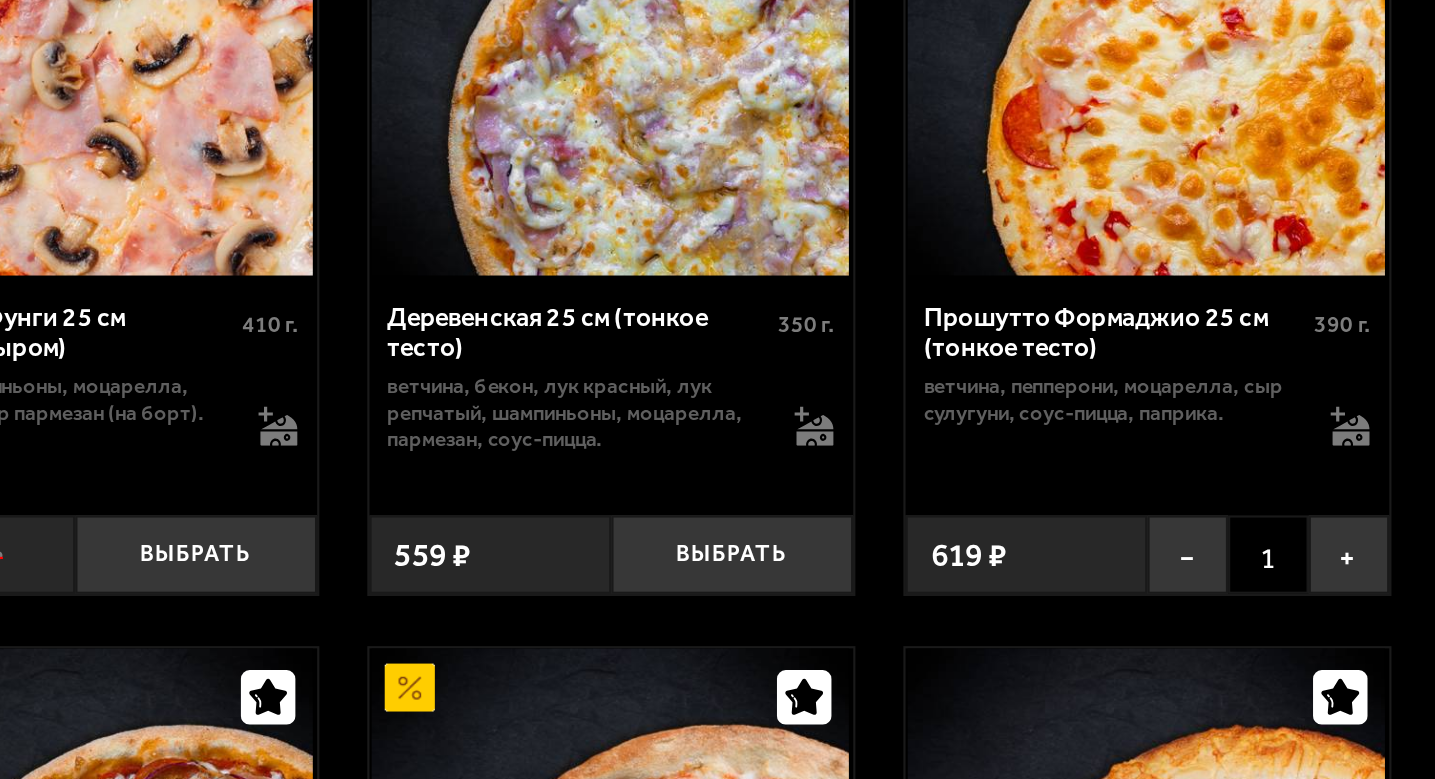 click on "1" at bounding box center [1358, 433] 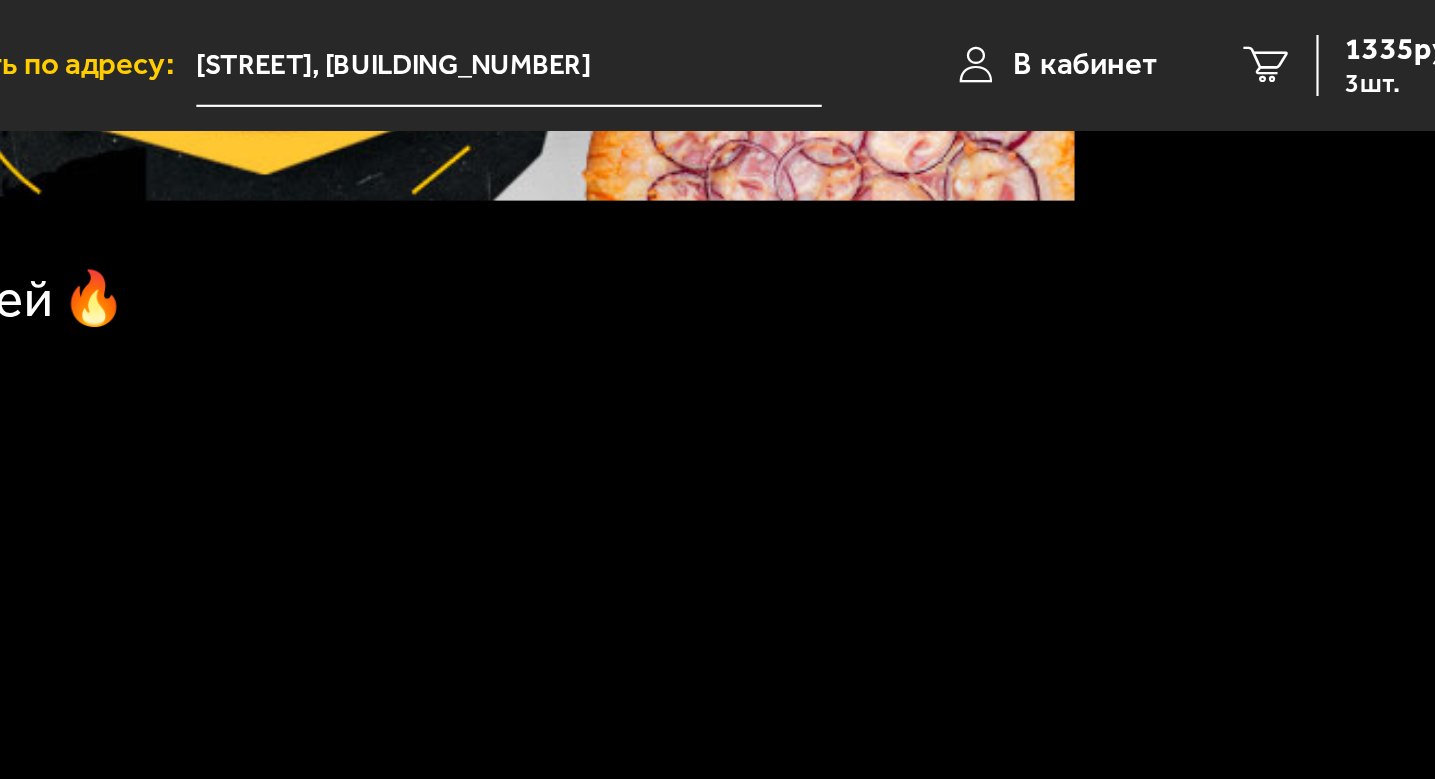 scroll, scrollTop: 357, scrollLeft: 0, axis: vertical 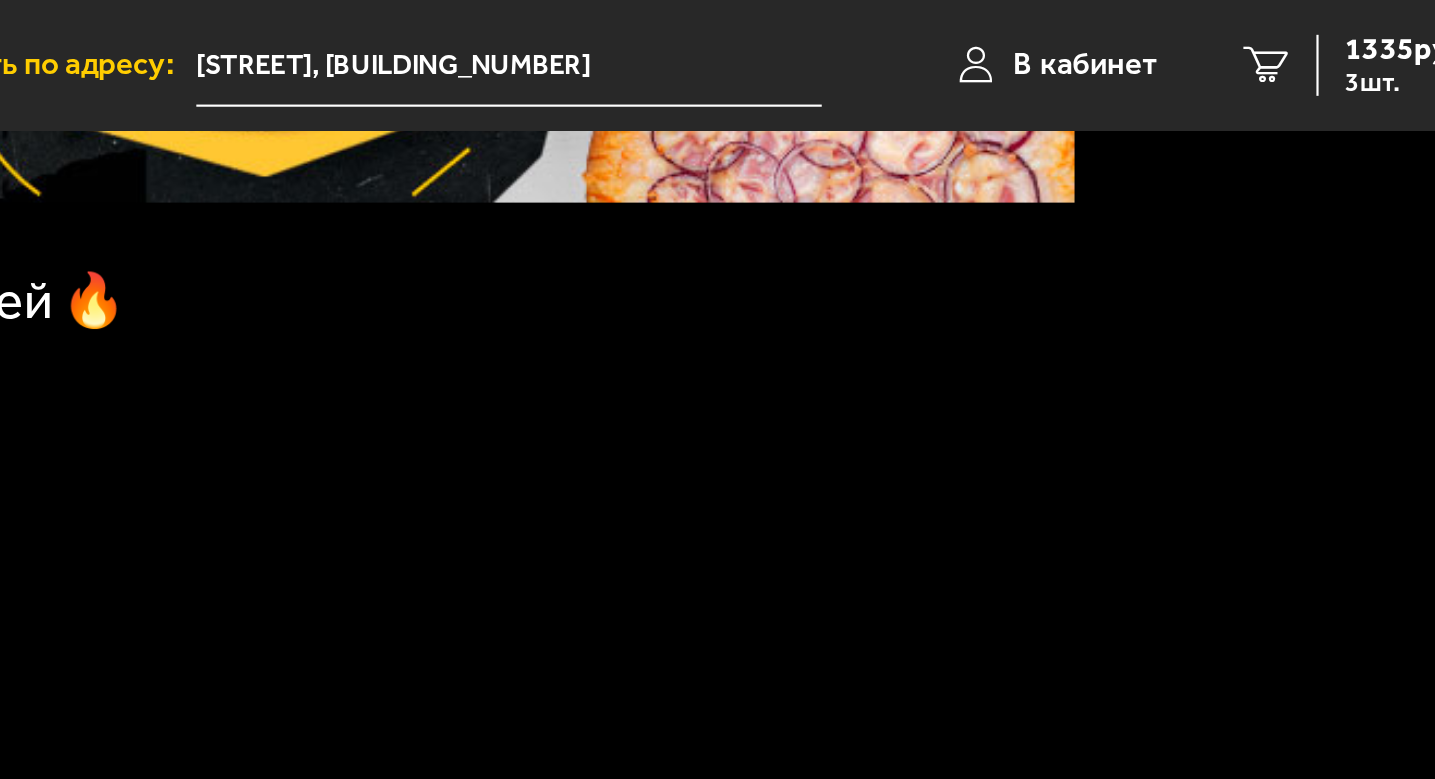 click on "Хит сезона! 😱 Любые 3 пиццы 25 см за 1335 рублей 🔥 Как воспользоваться предложением?🤔 🔹﻿ Выбирай любые 3 пиццы из списка ниже 👇 🔹 Стоимость заказа изменится автоматически 😎 *Акция действует без промокода Товары, участвующие в акции: Мафия 25 см (толстое с сыром) 450 г . бекон, колбаски охотничьи, пепперони, ветчина, паприка, лук красный, халапеньо, пармезан, моцарелла, соус-пицца, сыр пармезан (на борт). Топпинги Выбрать 681 ₽ 589 ₽ Пепперони Пиканто 25 см (толстое с сыром) 430 г . Топпинги Выбрать 529 ₽ Чикен Фреш 25 см (толстое с сыром) 490 г . Топпинги Выбрать 619 ₽" at bounding box center [811, 2493] 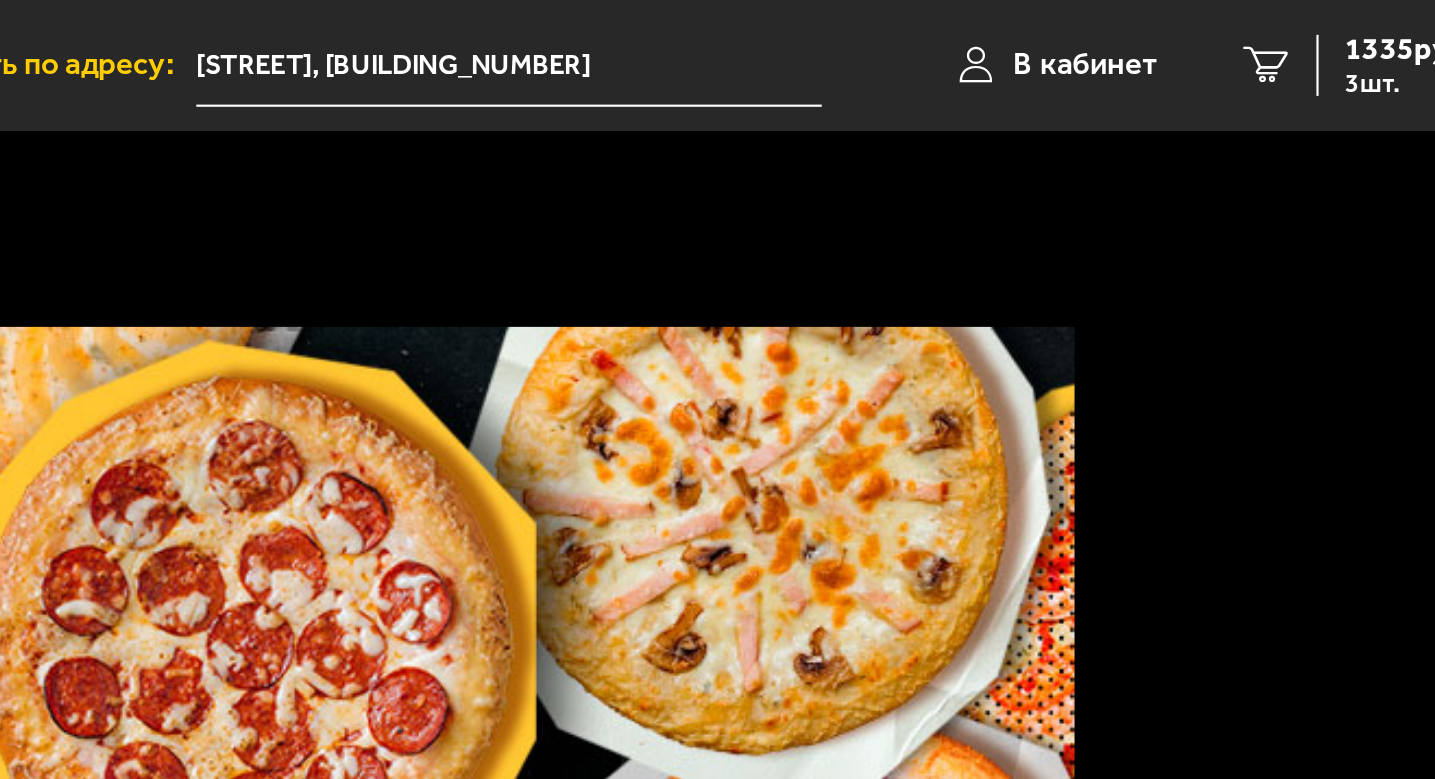 scroll, scrollTop: 0, scrollLeft: 0, axis: both 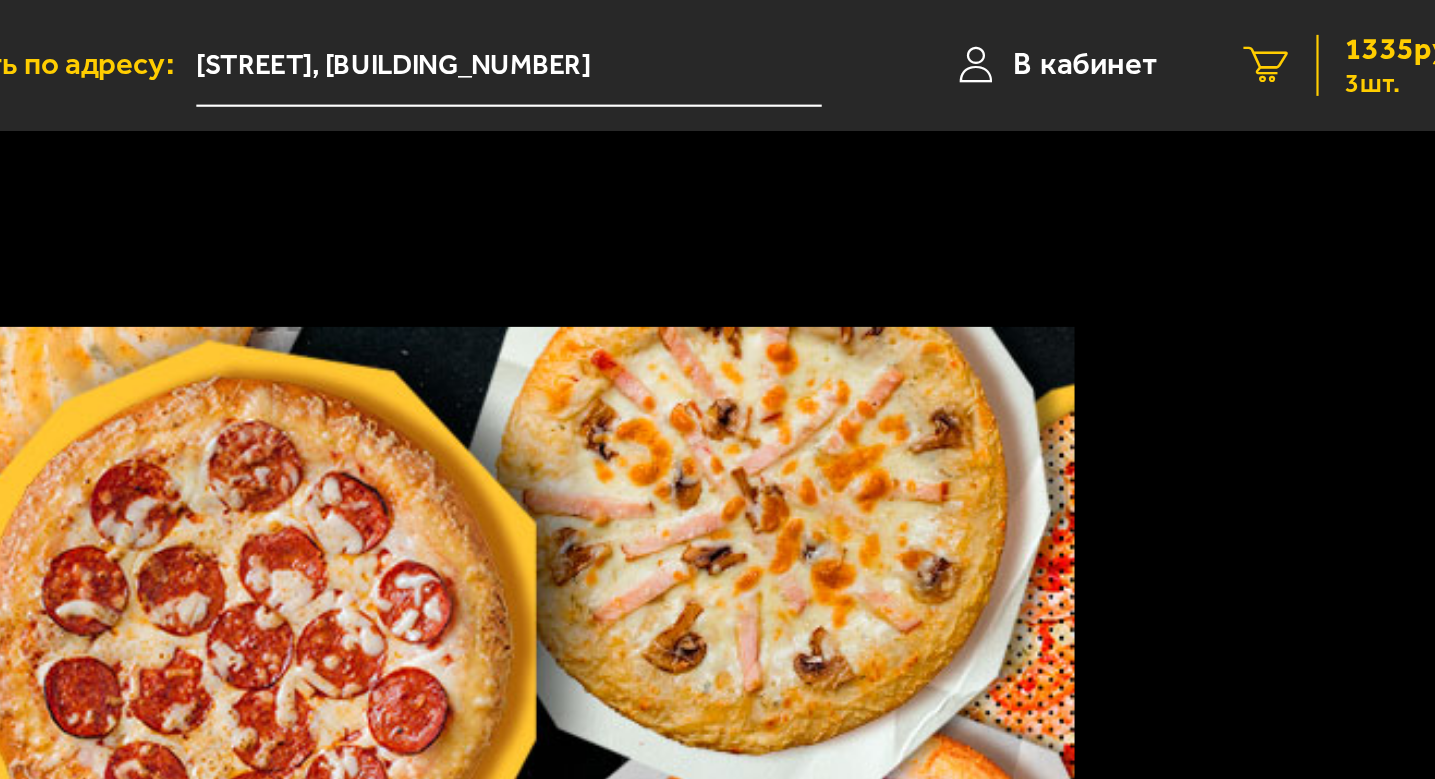click on "3  шт." at bounding box center [1385, 38] 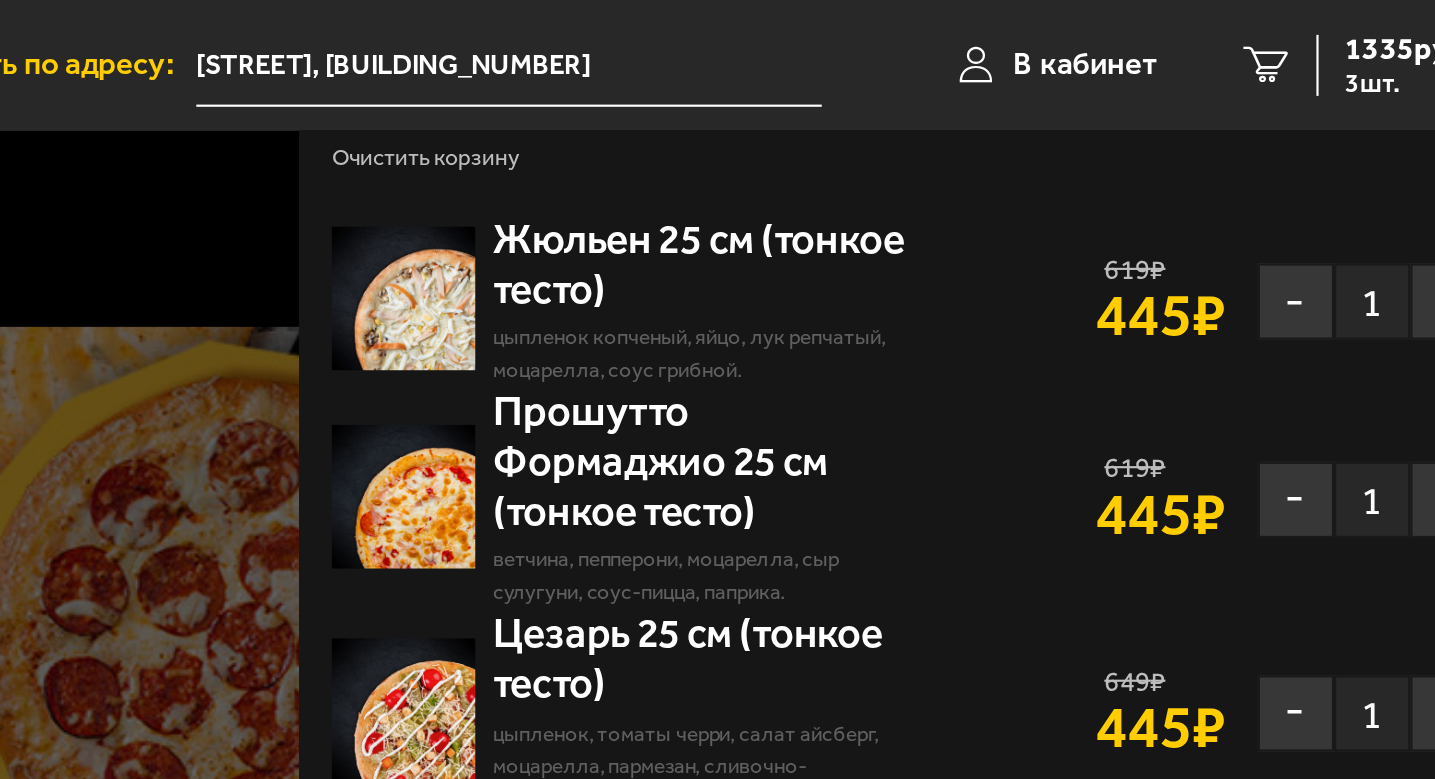 scroll, scrollTop: -3, scrollLeft: 0, axis: vertical 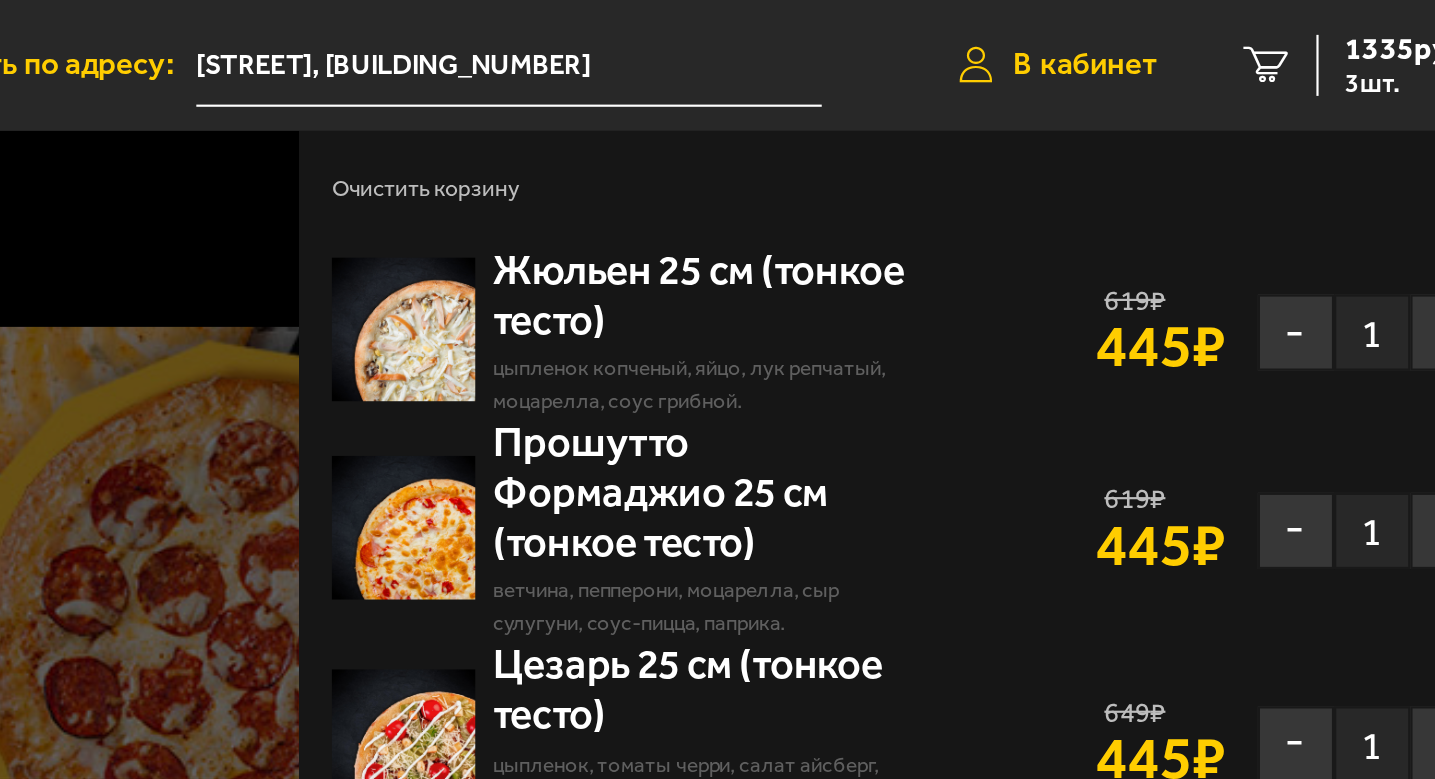 click on "В кабинет" at bounding box center [1236, 30] 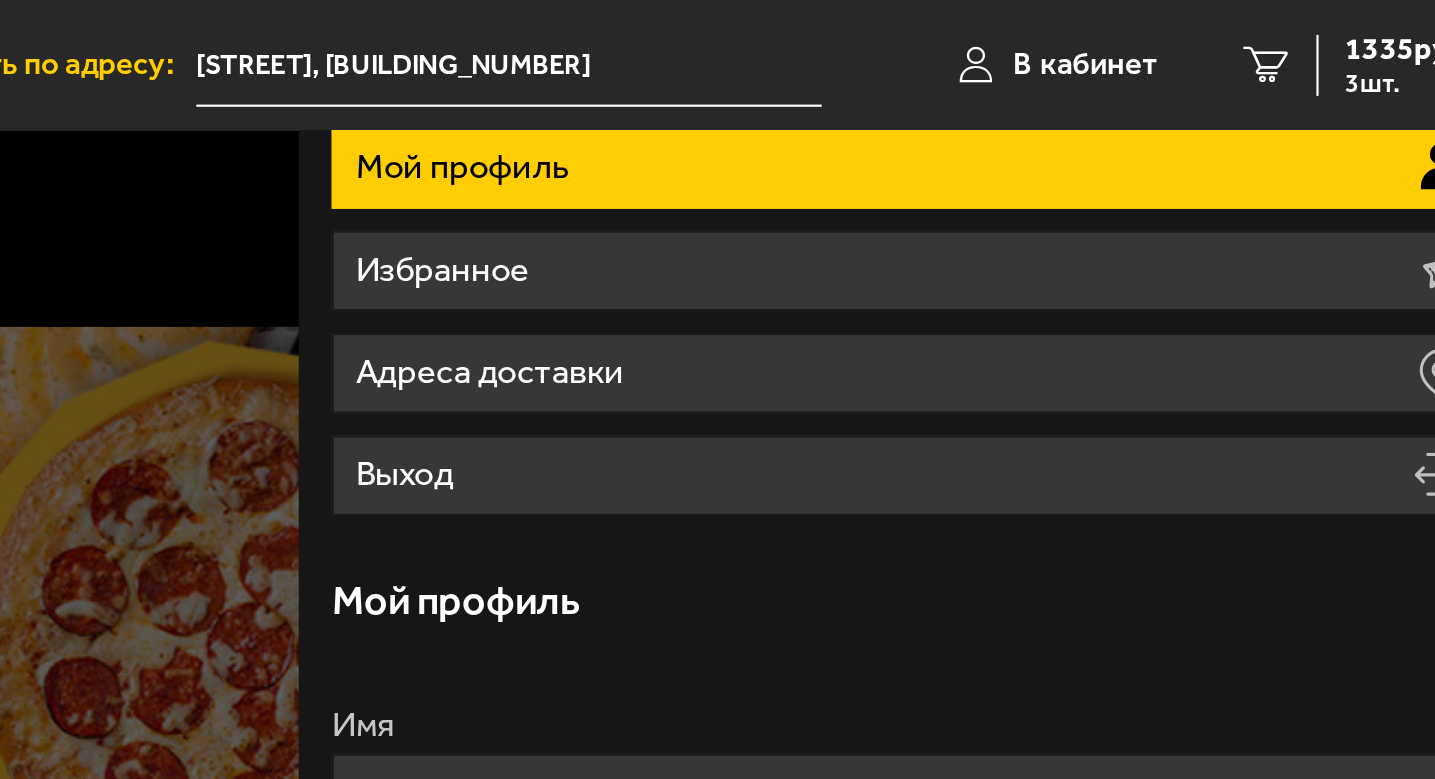scroll, scrollTop: 168, scrollLeft: 0, axis: vertical 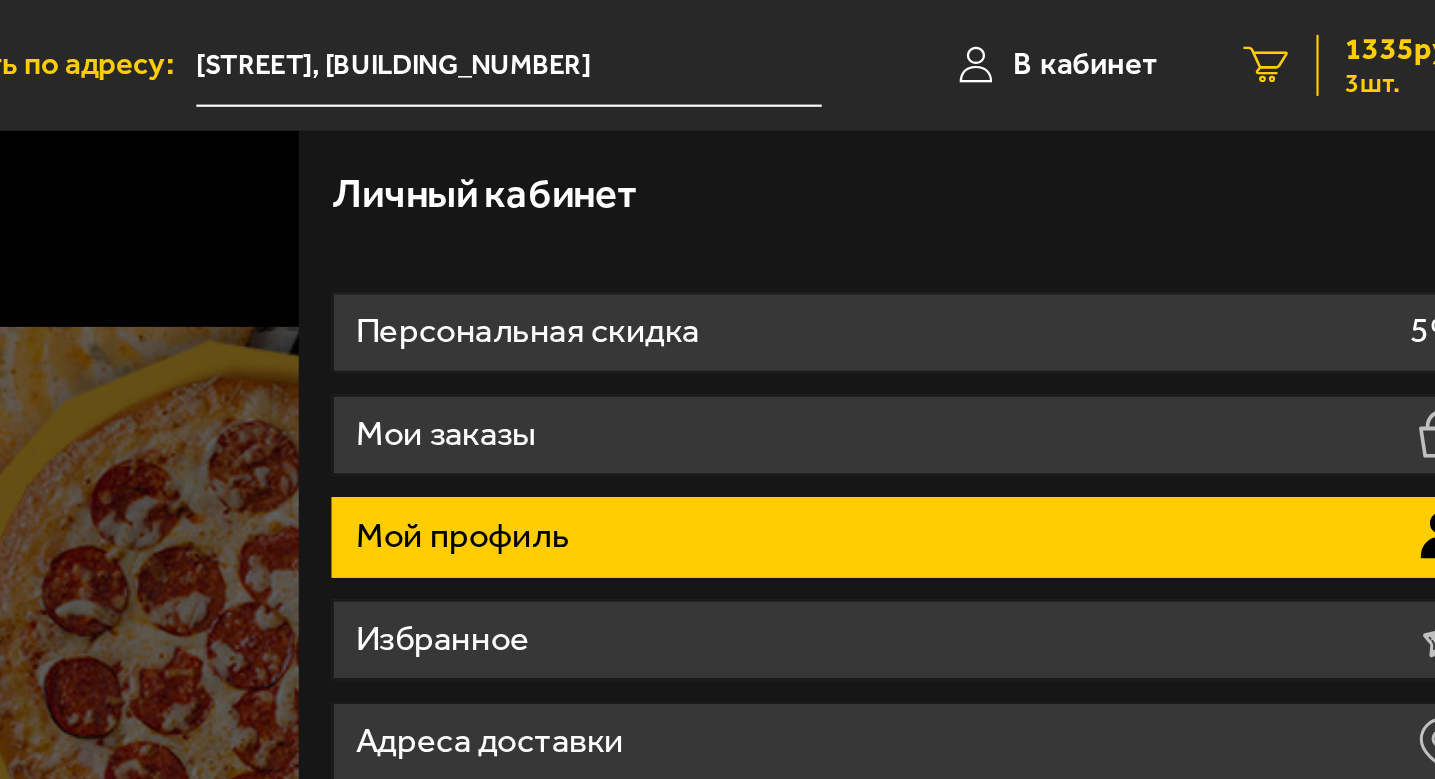 click on "3" at bounding box center (1319, 29) 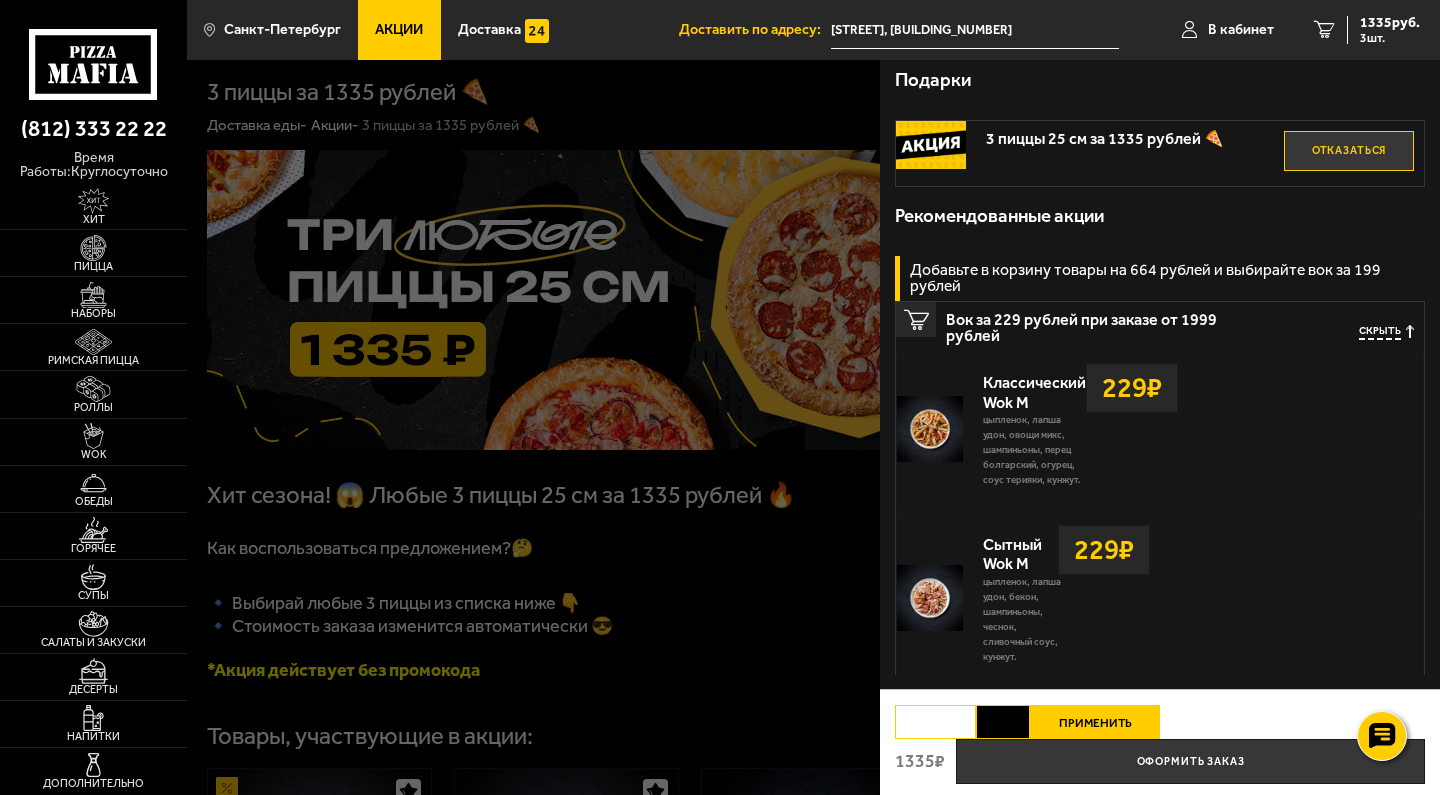 scroll, scrollTop: 340, scrollLeft: 0, axis: vertical 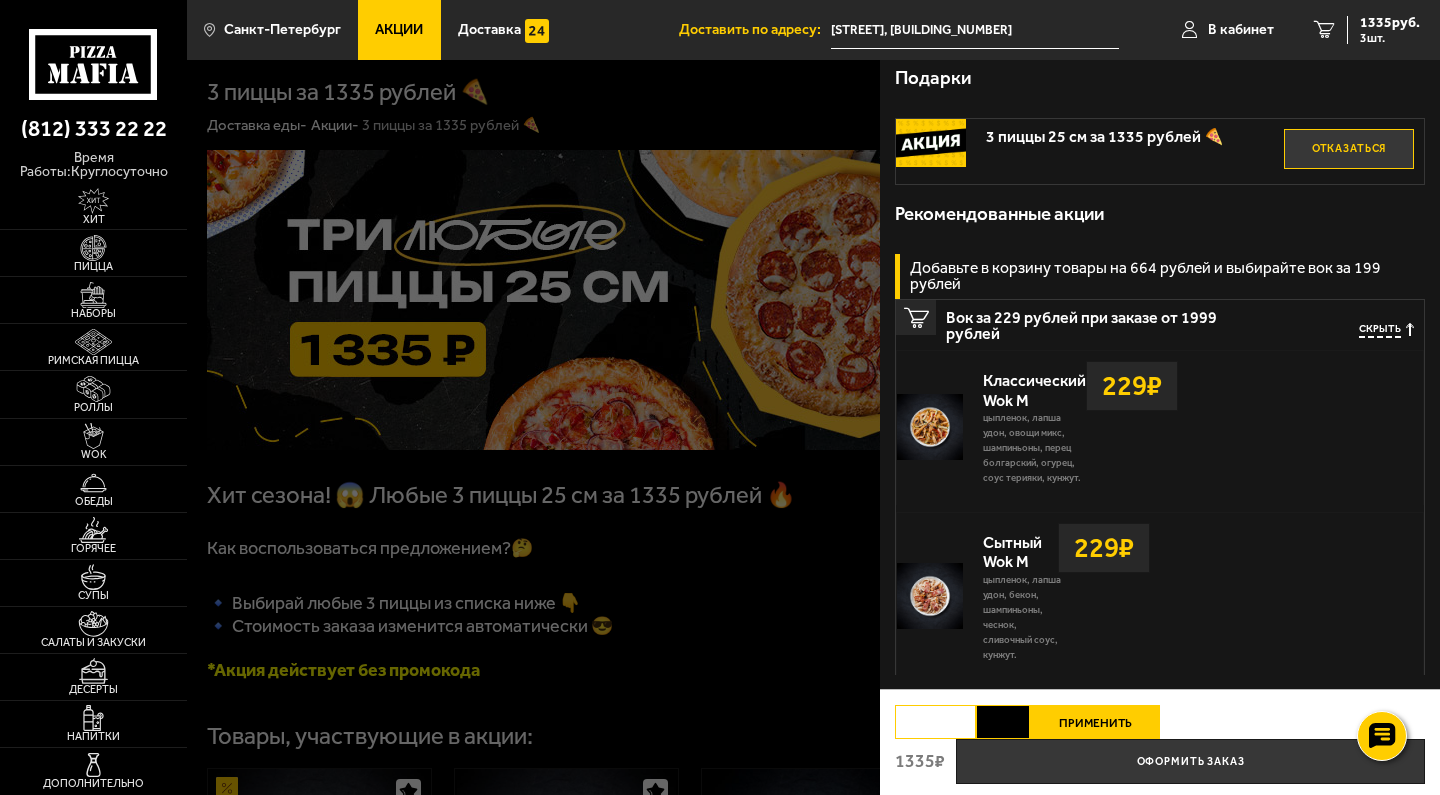 click on "Сытный Wok M цыпленок, лапша удон, бекон, шампиньоны, чеснок, сливочный соус, кунжут. Выбрать 229  ₽ 1  шт. цыпленок, лапша удон, бекон, шампиньоны, чеснок, сливочный соус, кунжут." at bounding box center (1160, 596) 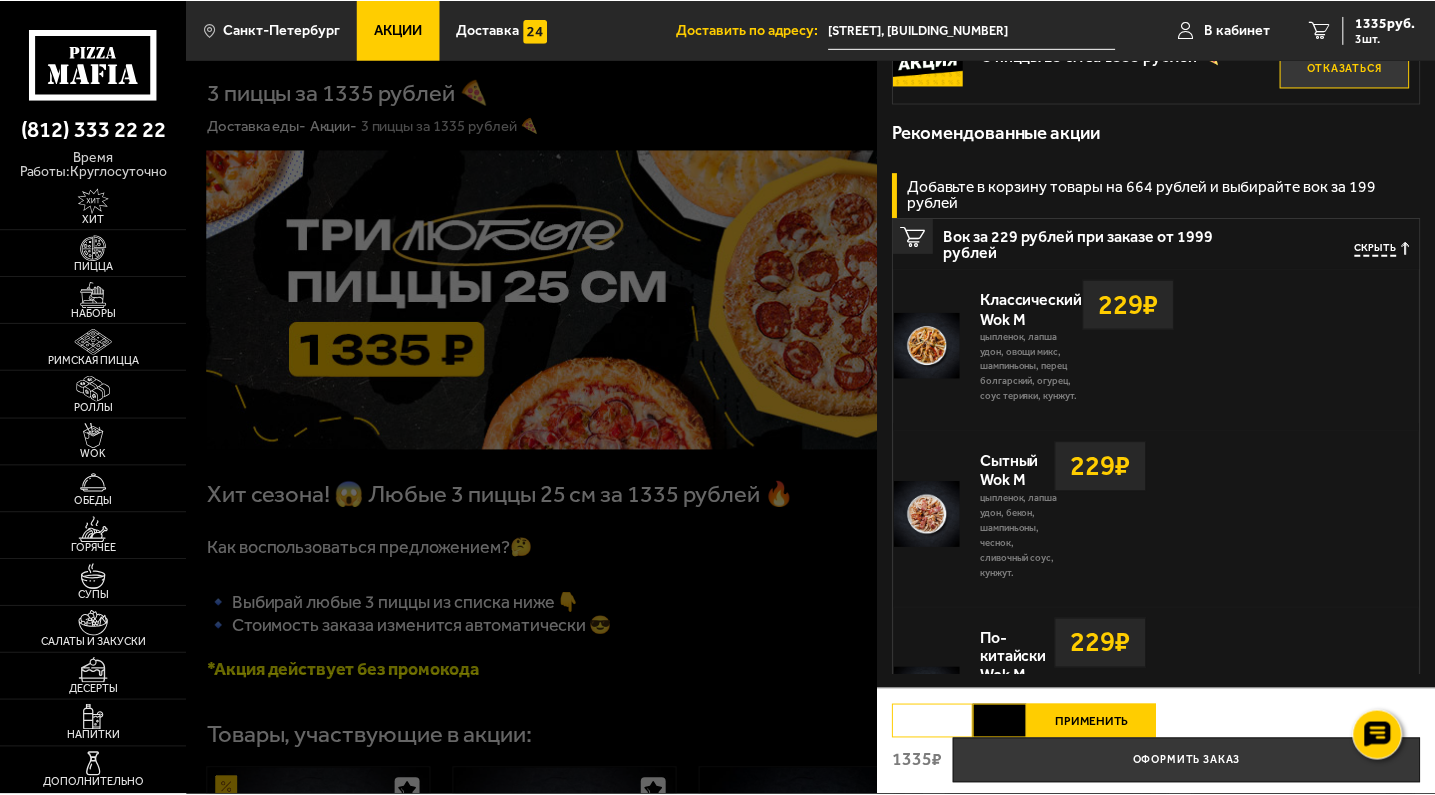 scroll, scrollTop: 423, scrollLeft: 0, axis: vertical 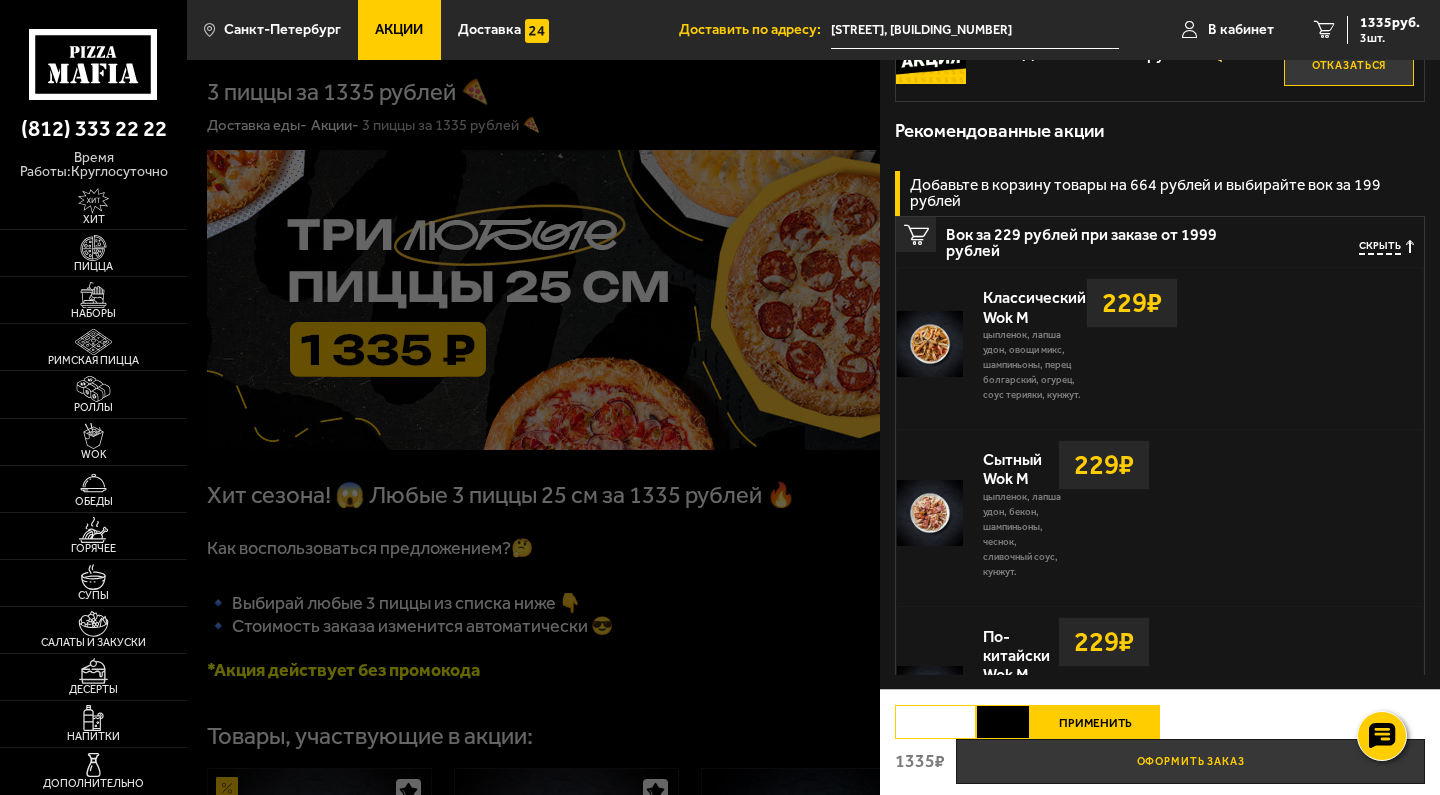 click on "Оформить заказ" at bounding box center [1190, 761] 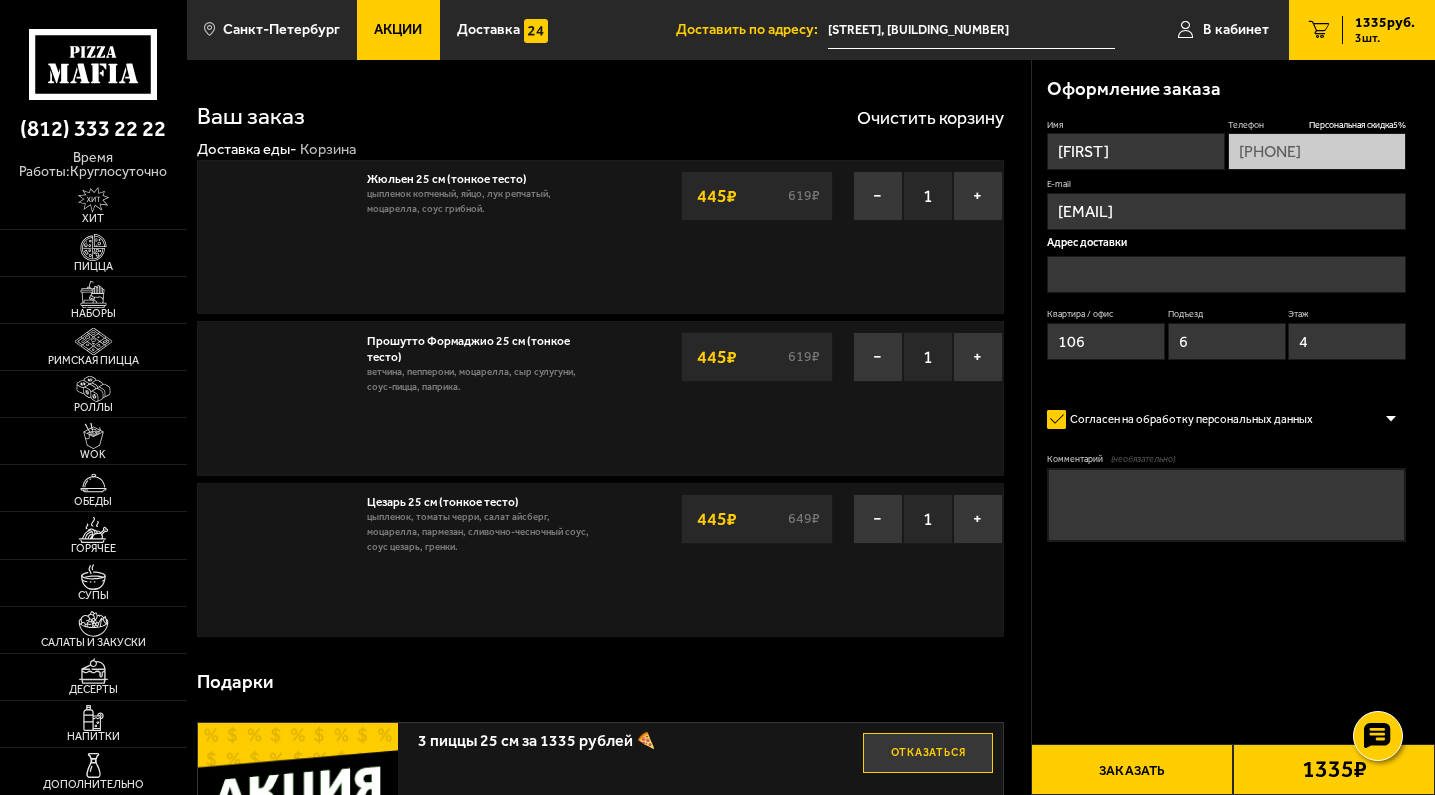 type on "[STREET], [BUILDING_NUMBER]" 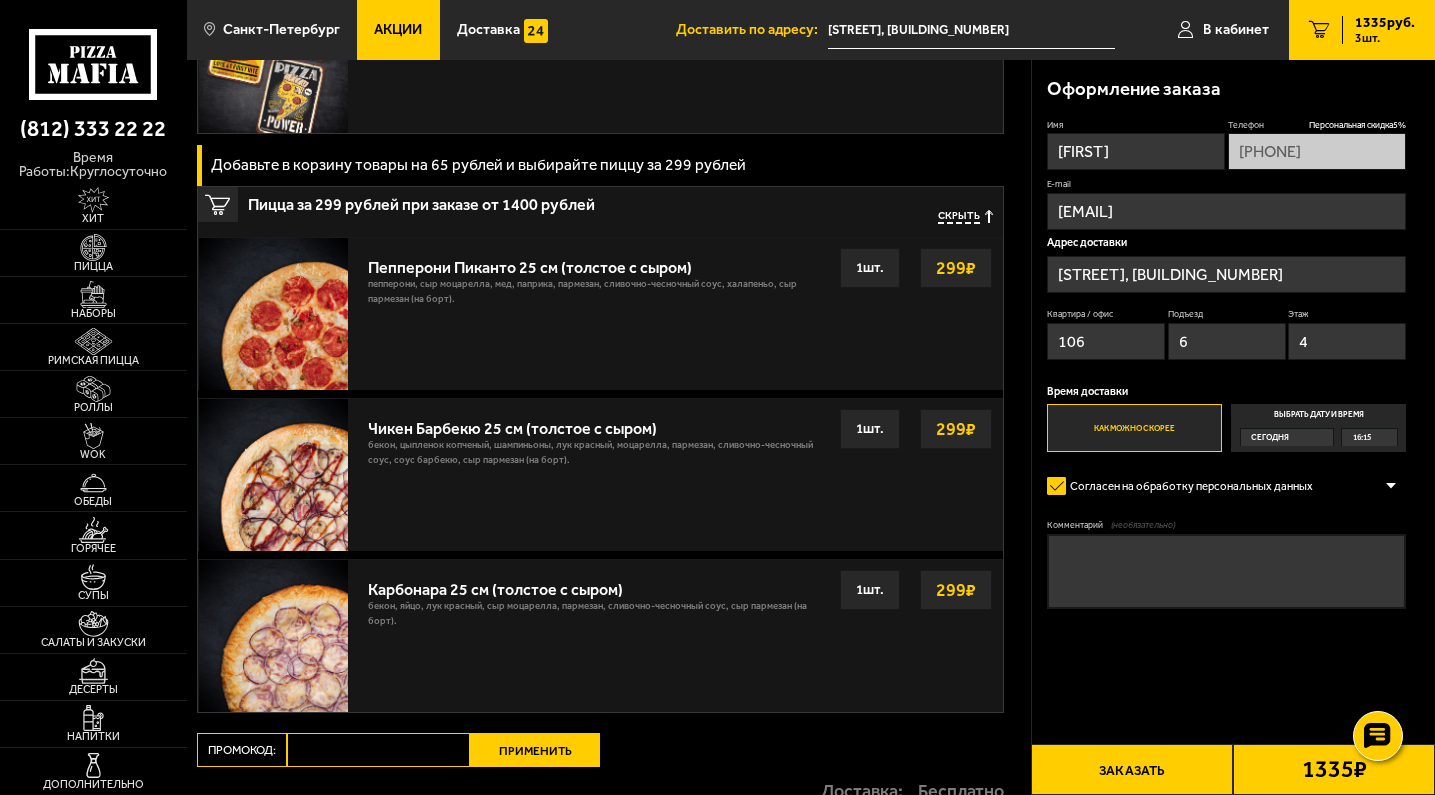 scroll, scrollTop: 2132, scrollLeft: 0, axis: vertical 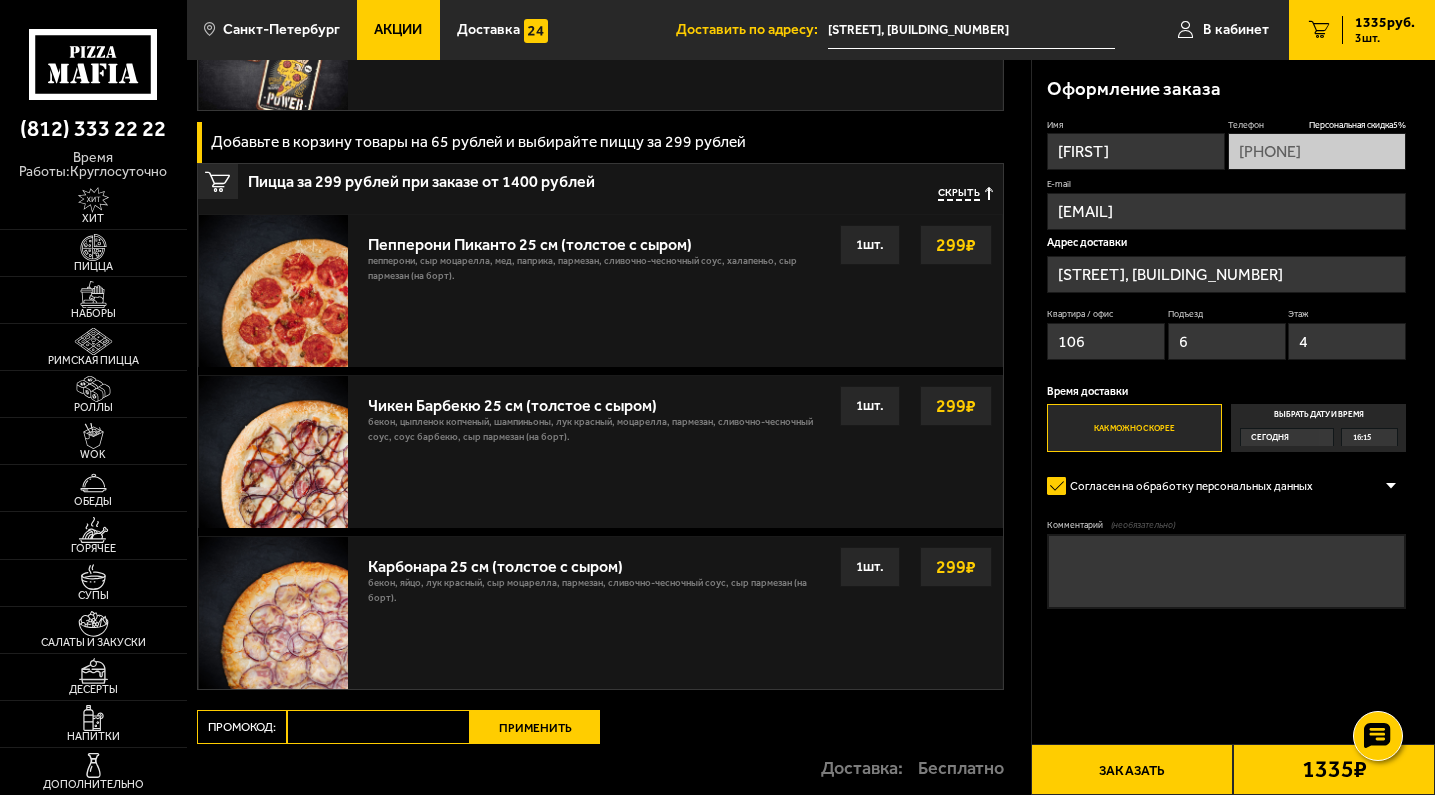 click on "Доставка: Бесплатно" at bounding box center (601, 768) 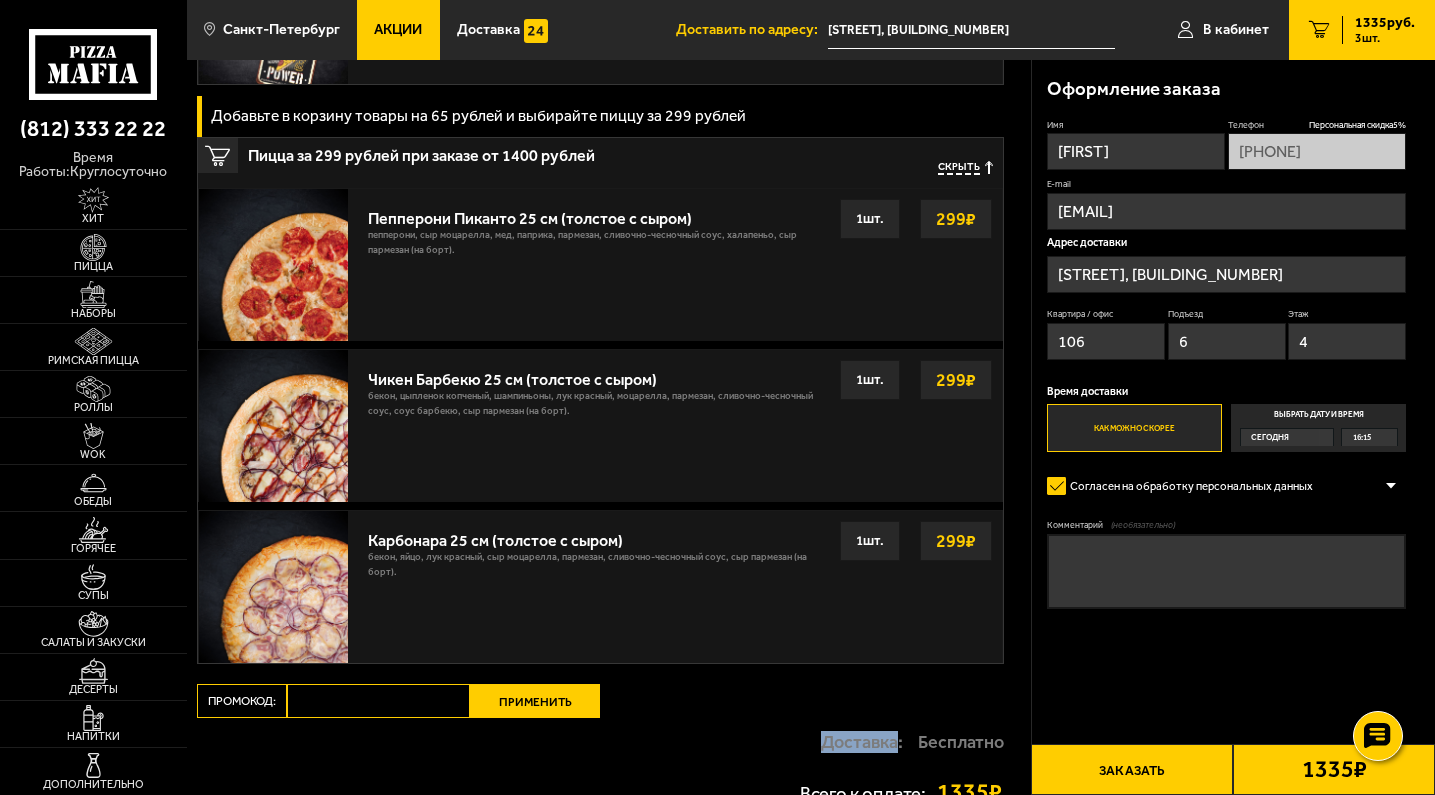 scroll, scrollTop: 2158, scrollLeft: 0, axis: vertical 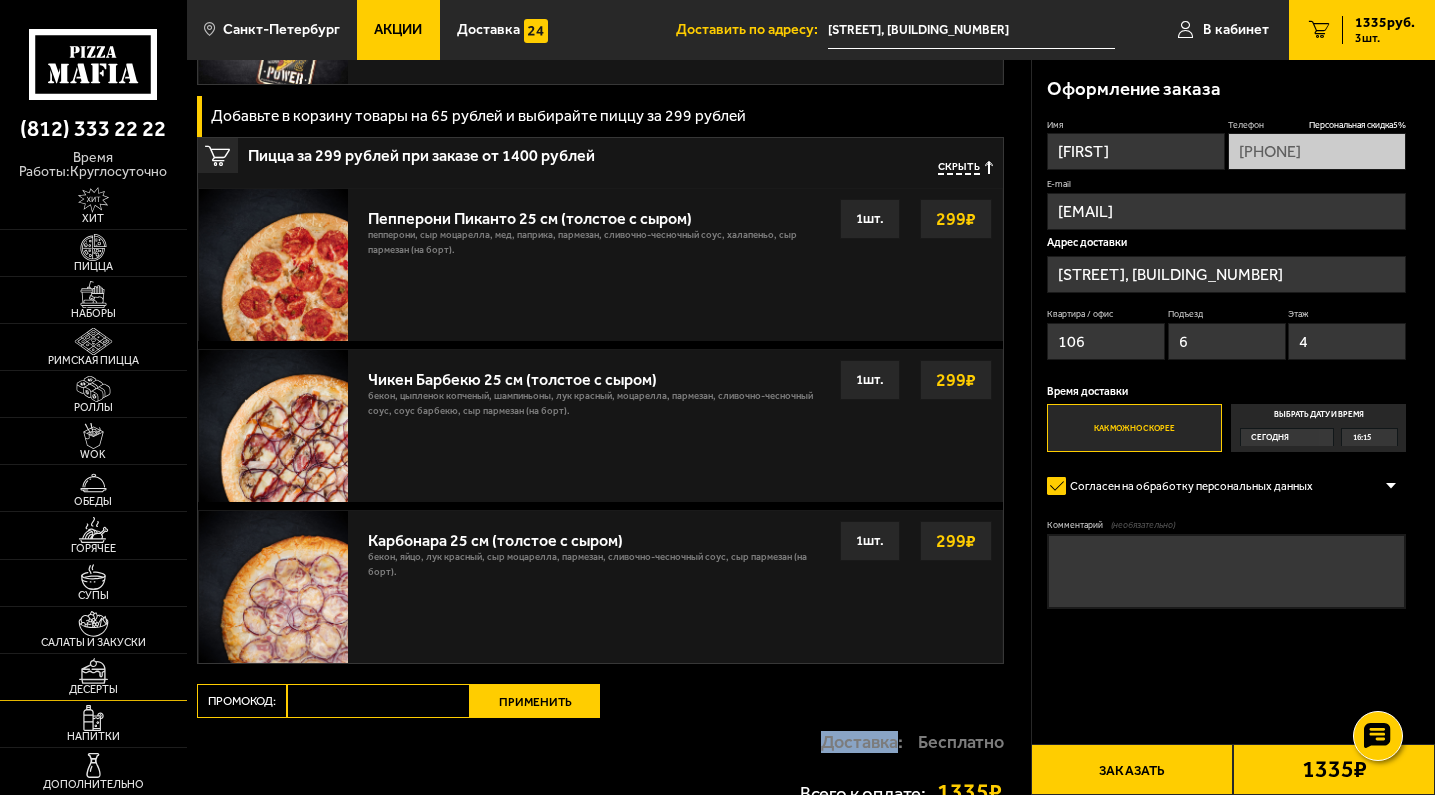 click at bounding box center [93, 671] 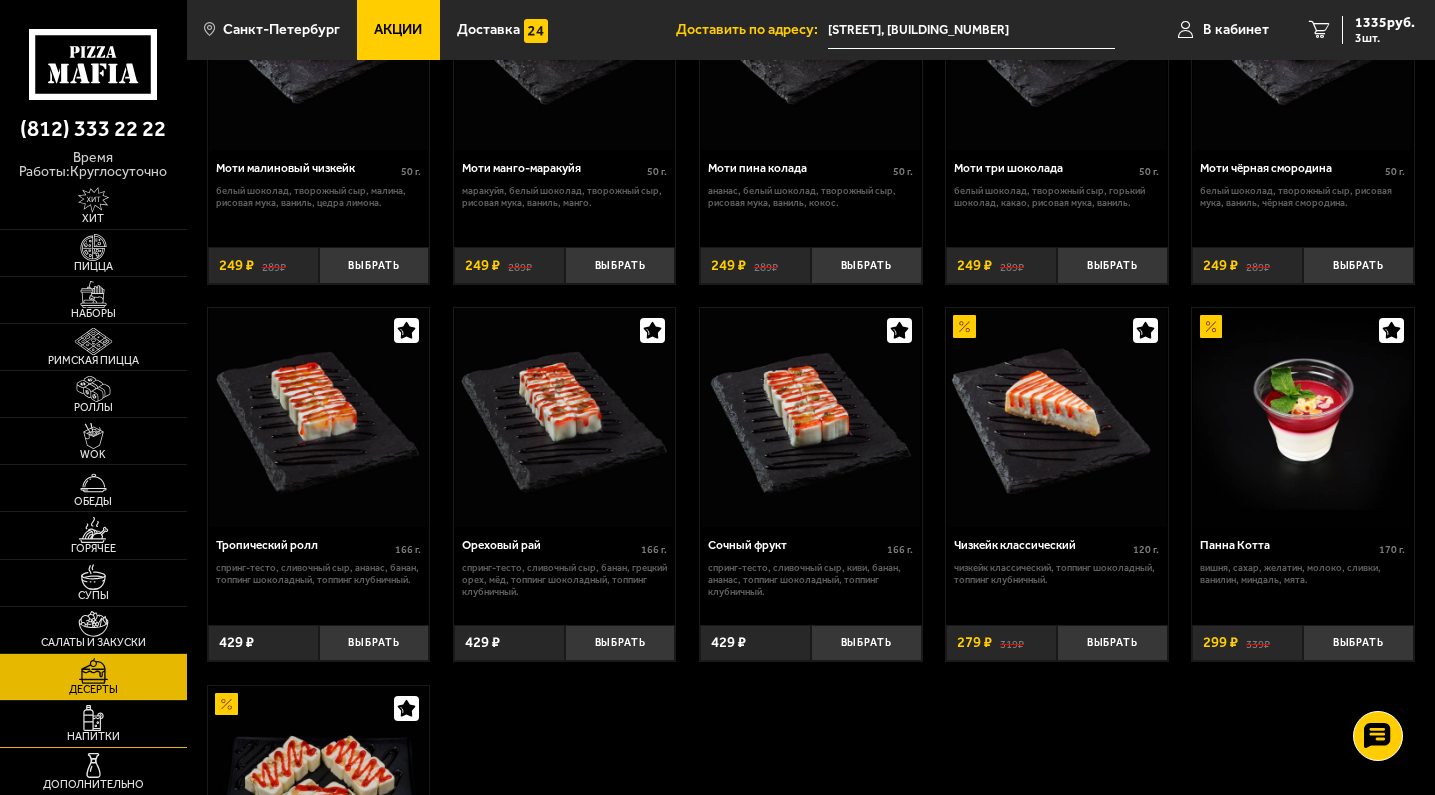 scroll, scrollTop: 223, scrollLeft: 0, axis: vertical 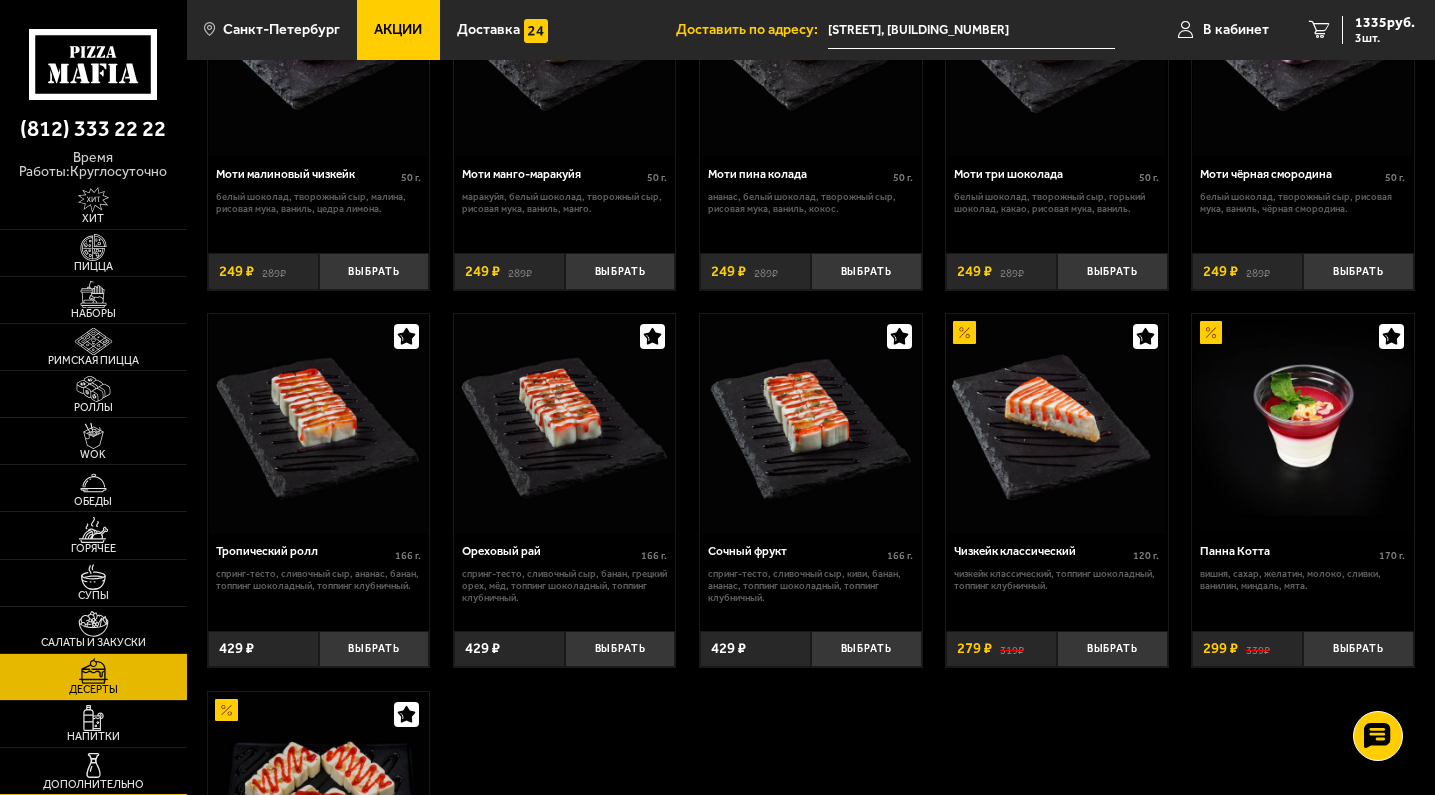 click at bounding box center [93, 765] 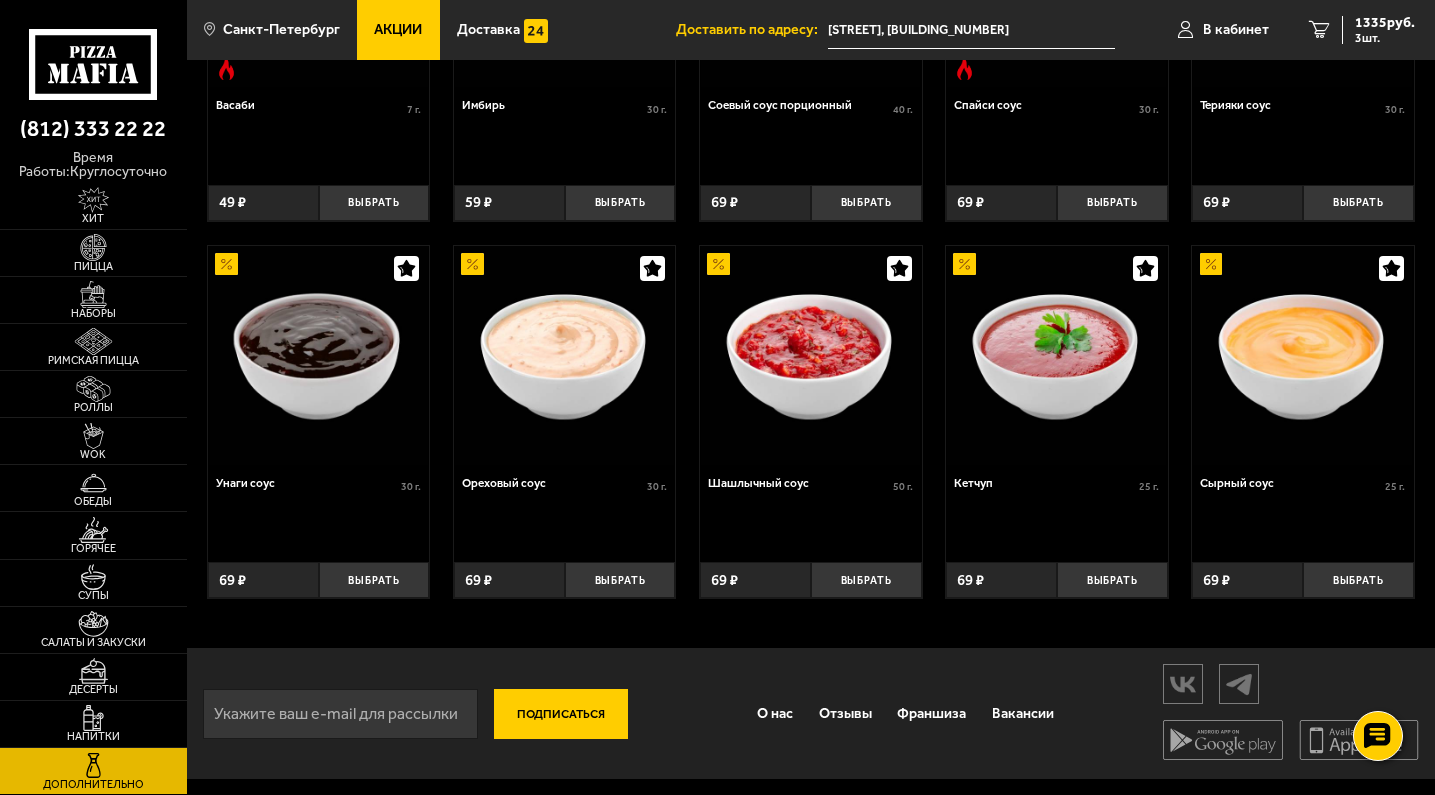 scroll, scrollTop: 673, scrollLeft: 0, axis: vertical 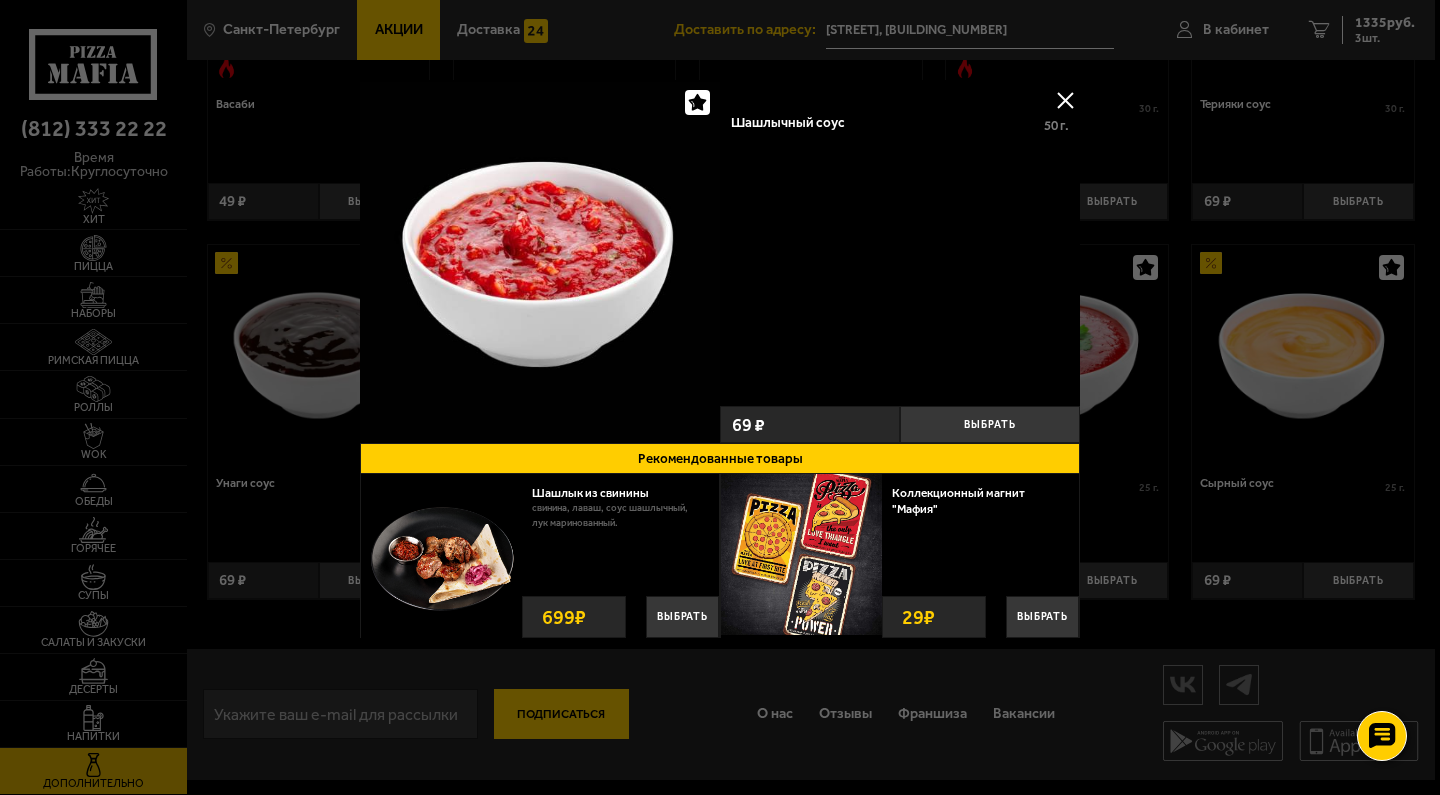 click at bounding box center [1065, 100] 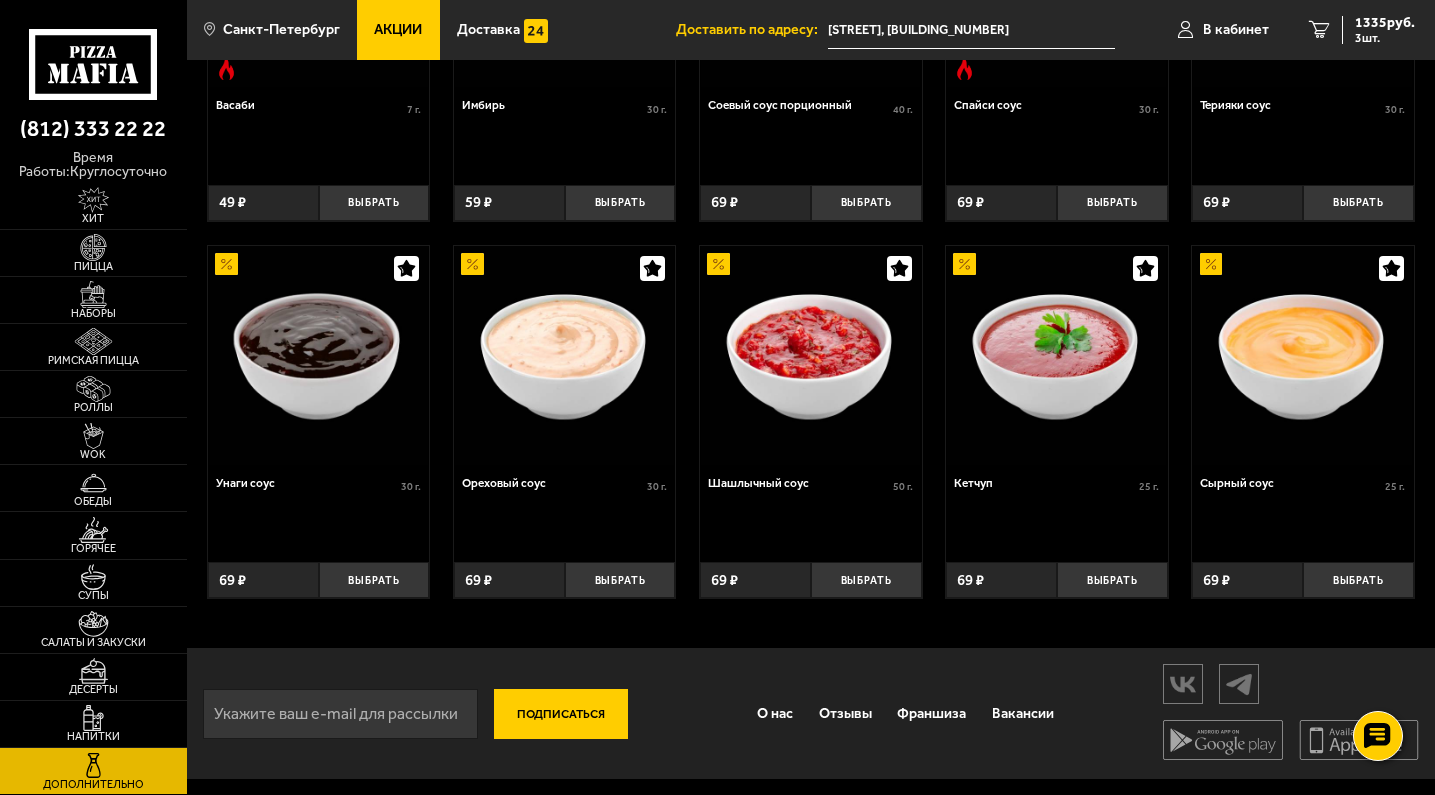 scroll, scrollTop: 673, scrollLeft: 0, axis: vertical 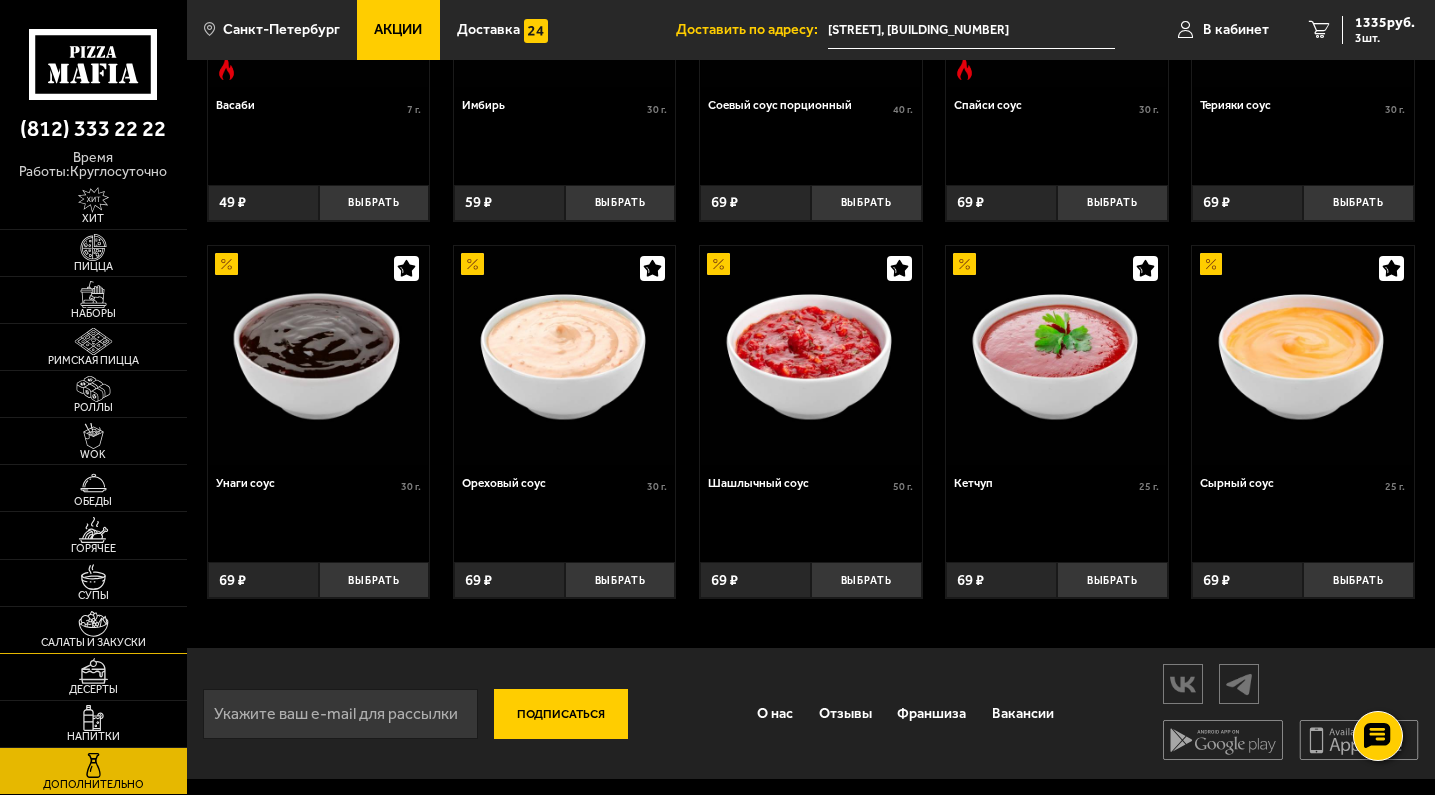 click at bounding box center (93, 624) 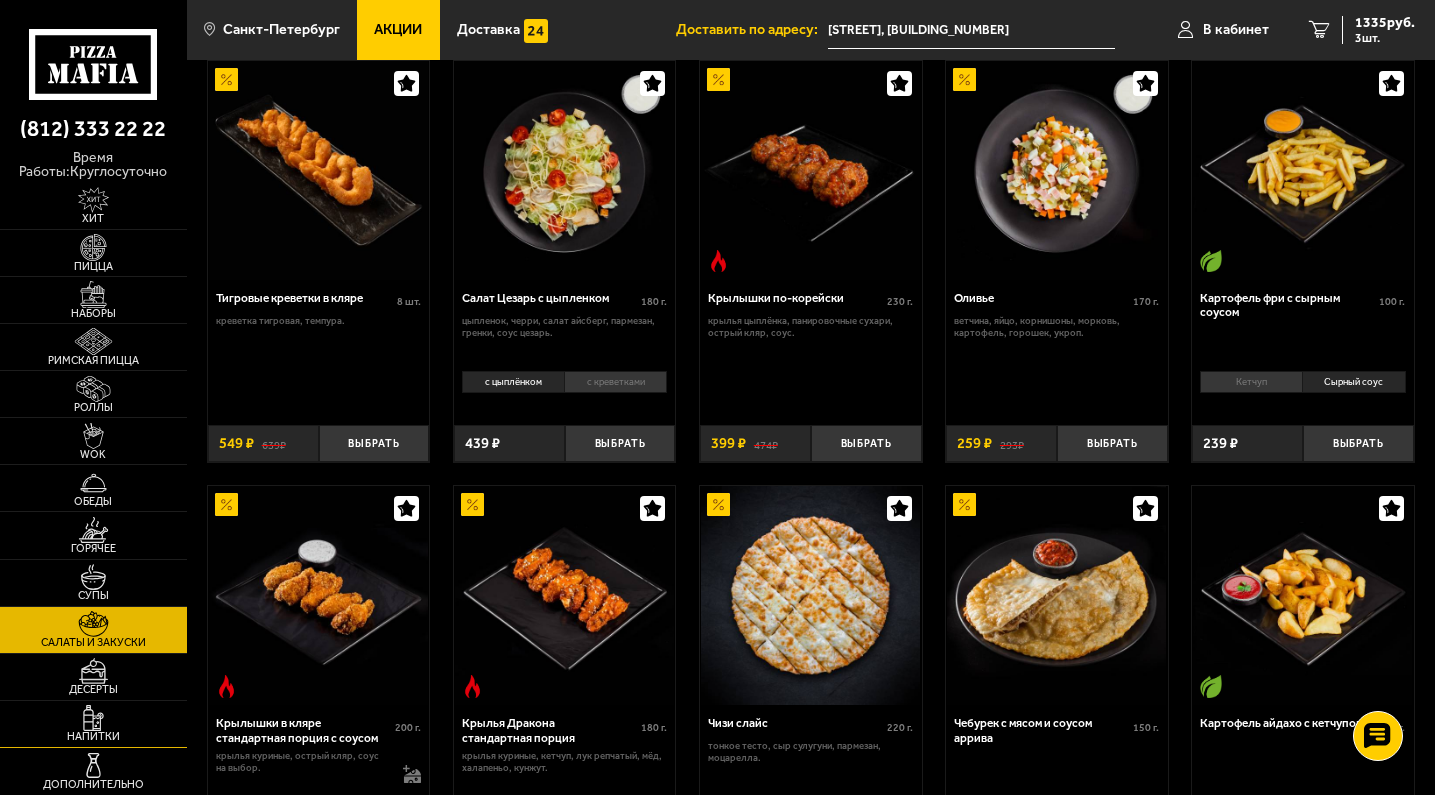 scroll, scrollTop: 93, scrollLeft: 0, axis: vertical 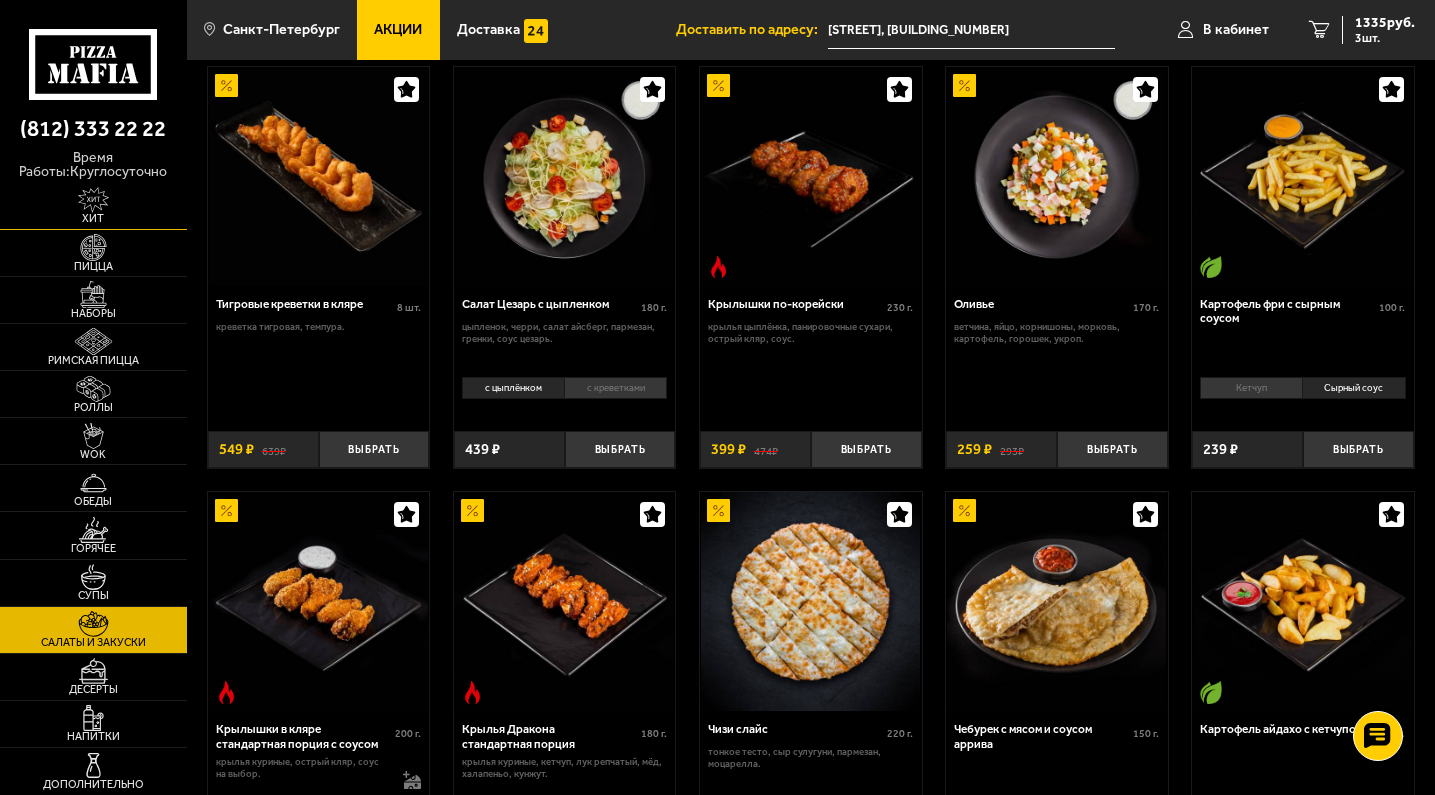 click at bounding box center [93, 200] 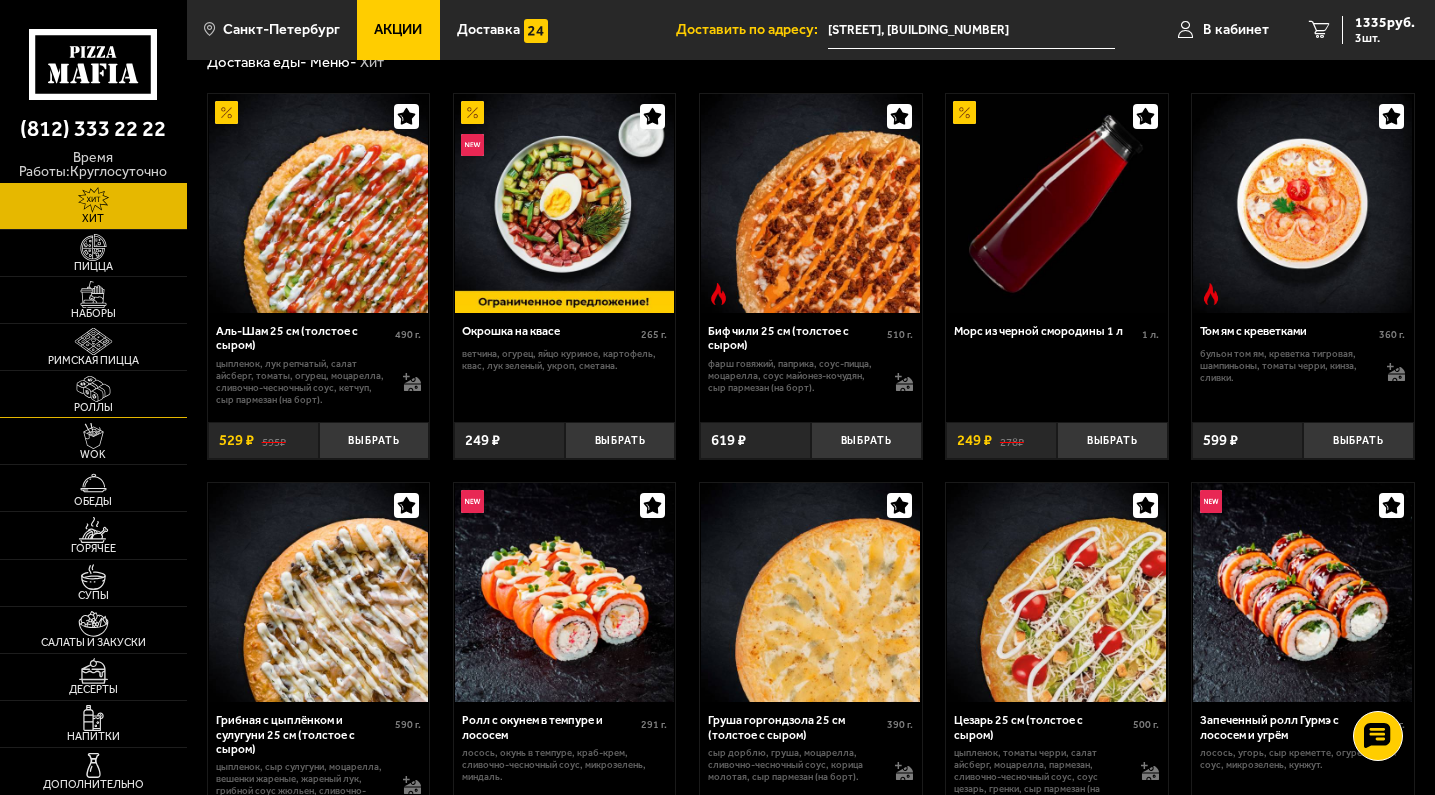 scroll, scrollTop: 65, scrollLeft: 0, axis: vertical 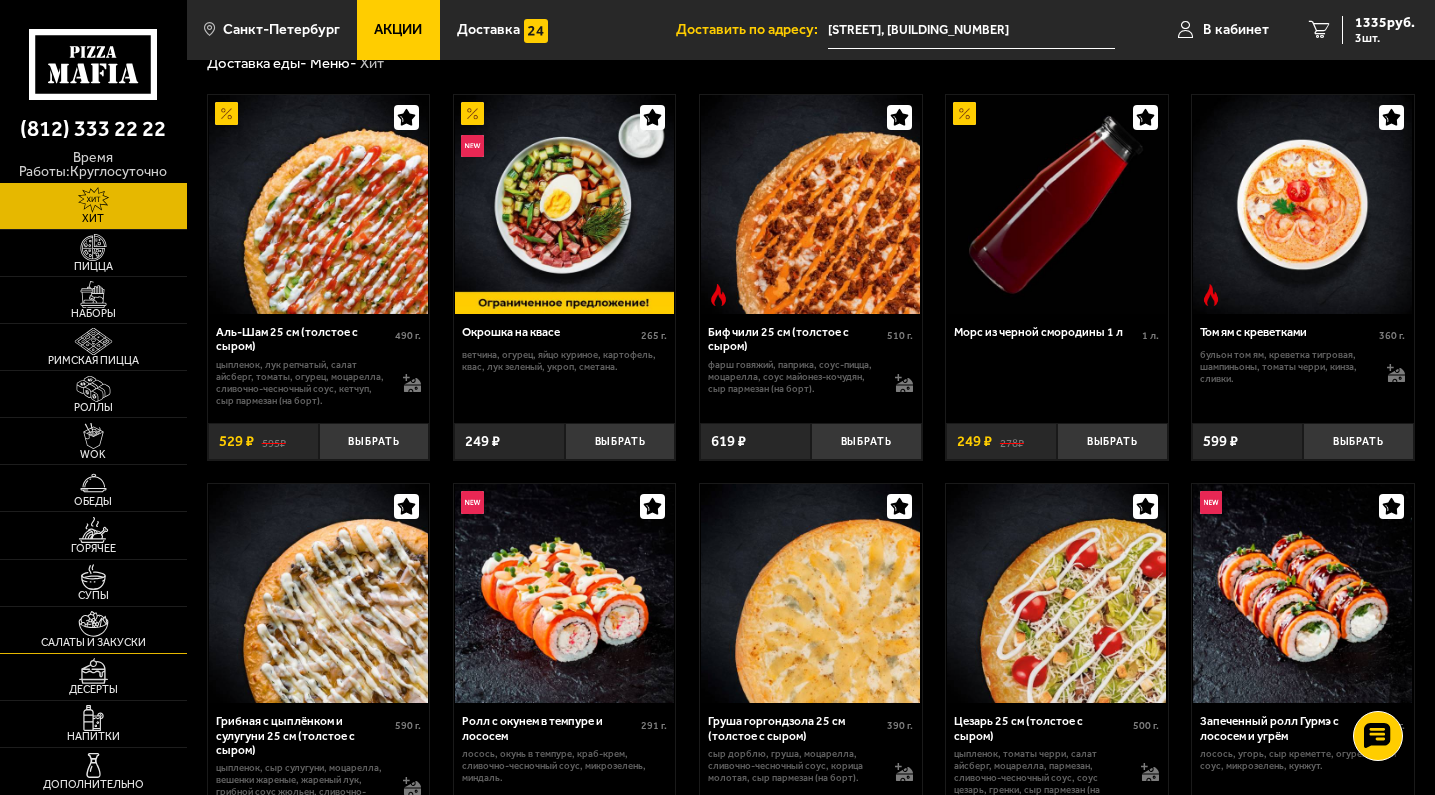 click at bounding box center [93, 624] 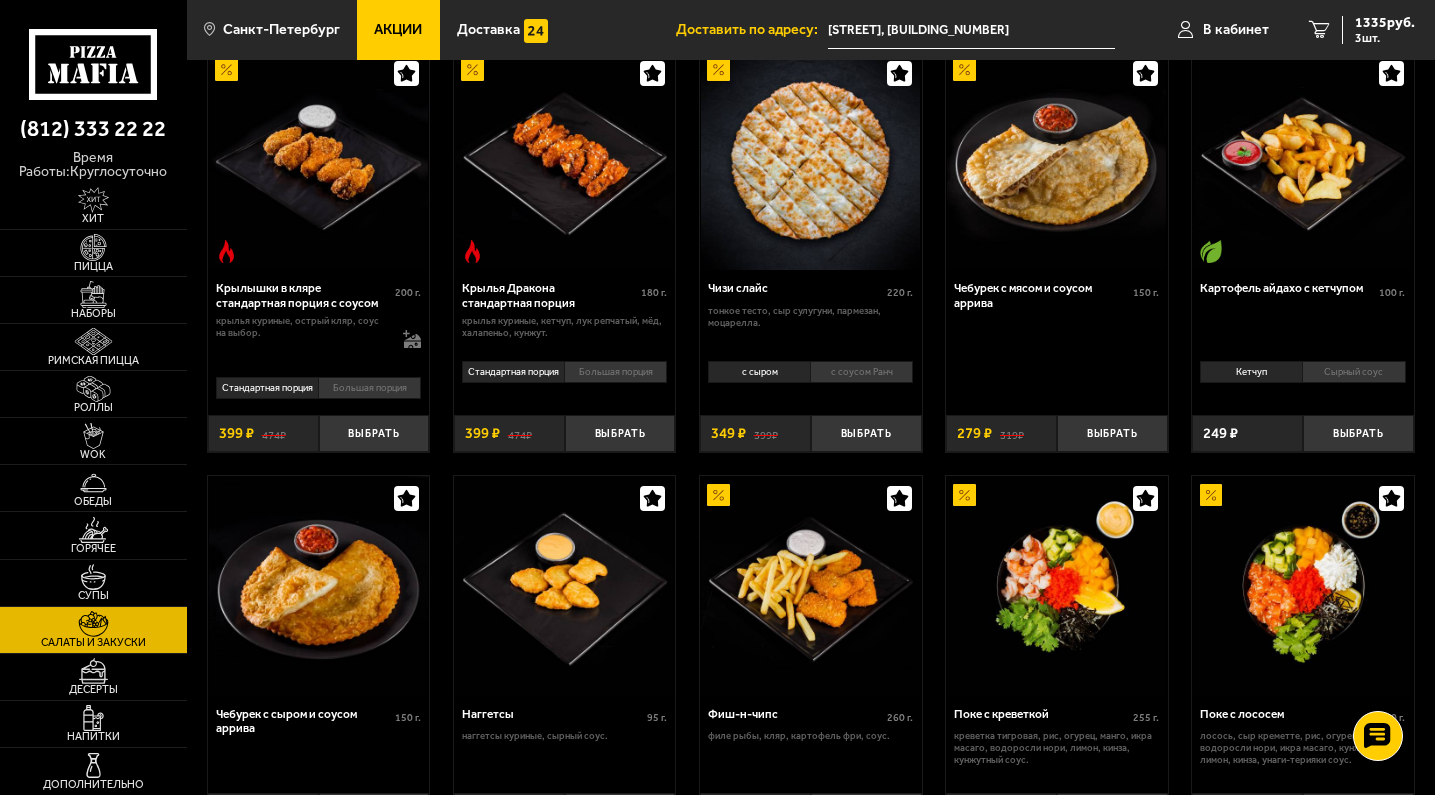 scroll, scrollTop: 535, scrollLeft: 0, axis: vertical 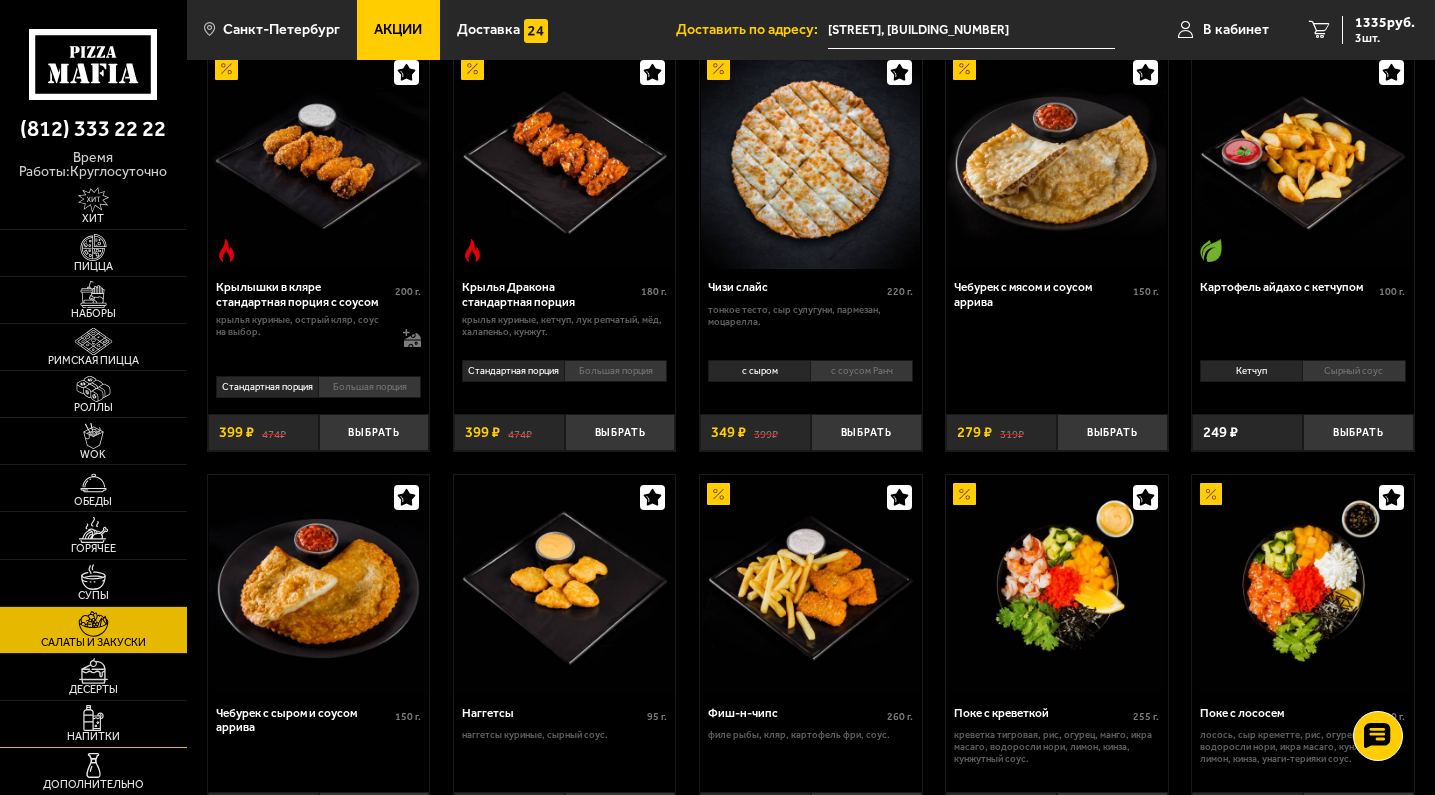 click at bounding box center (93, 718) 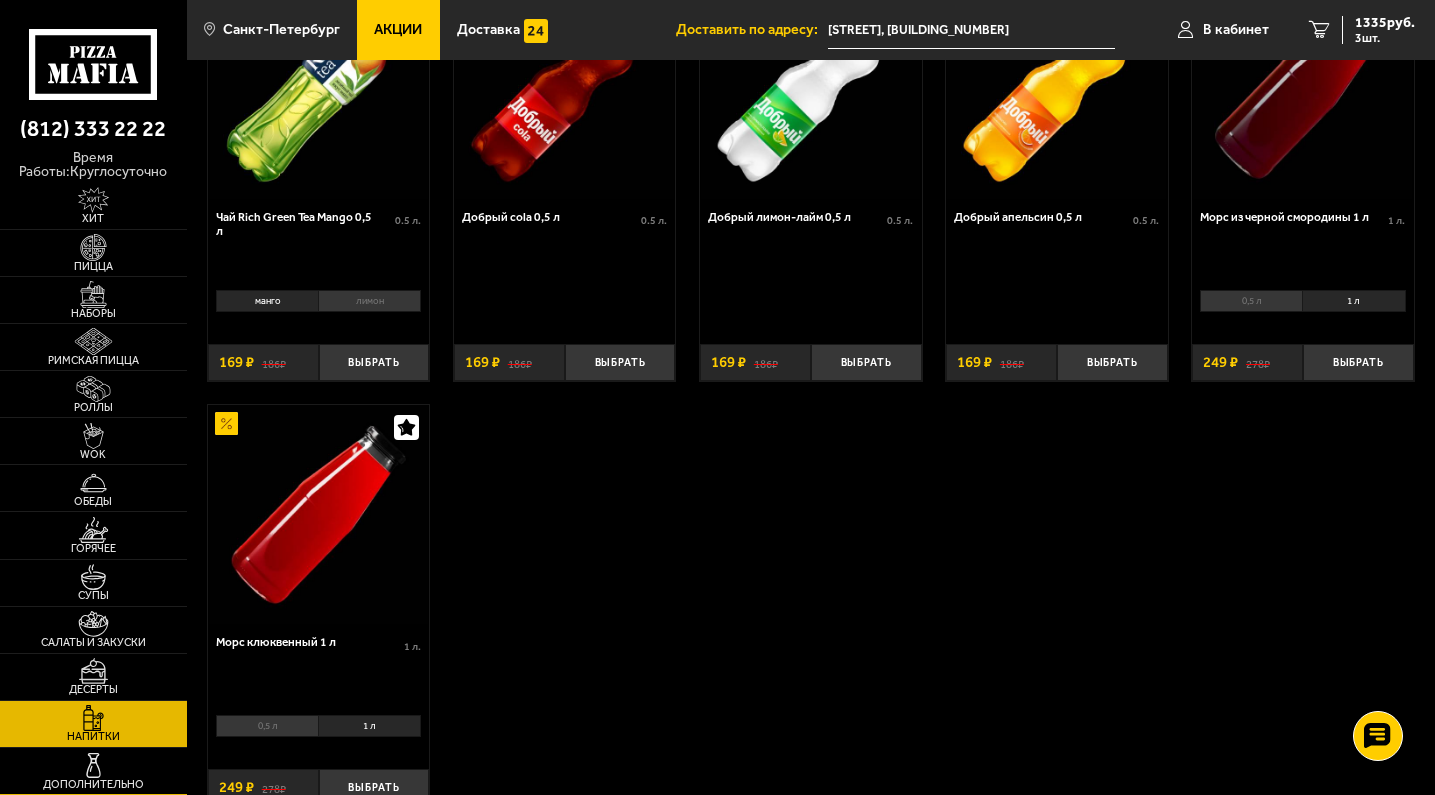 scroll, scrollTop: 177, scrollLeft: 0, axis: vertical 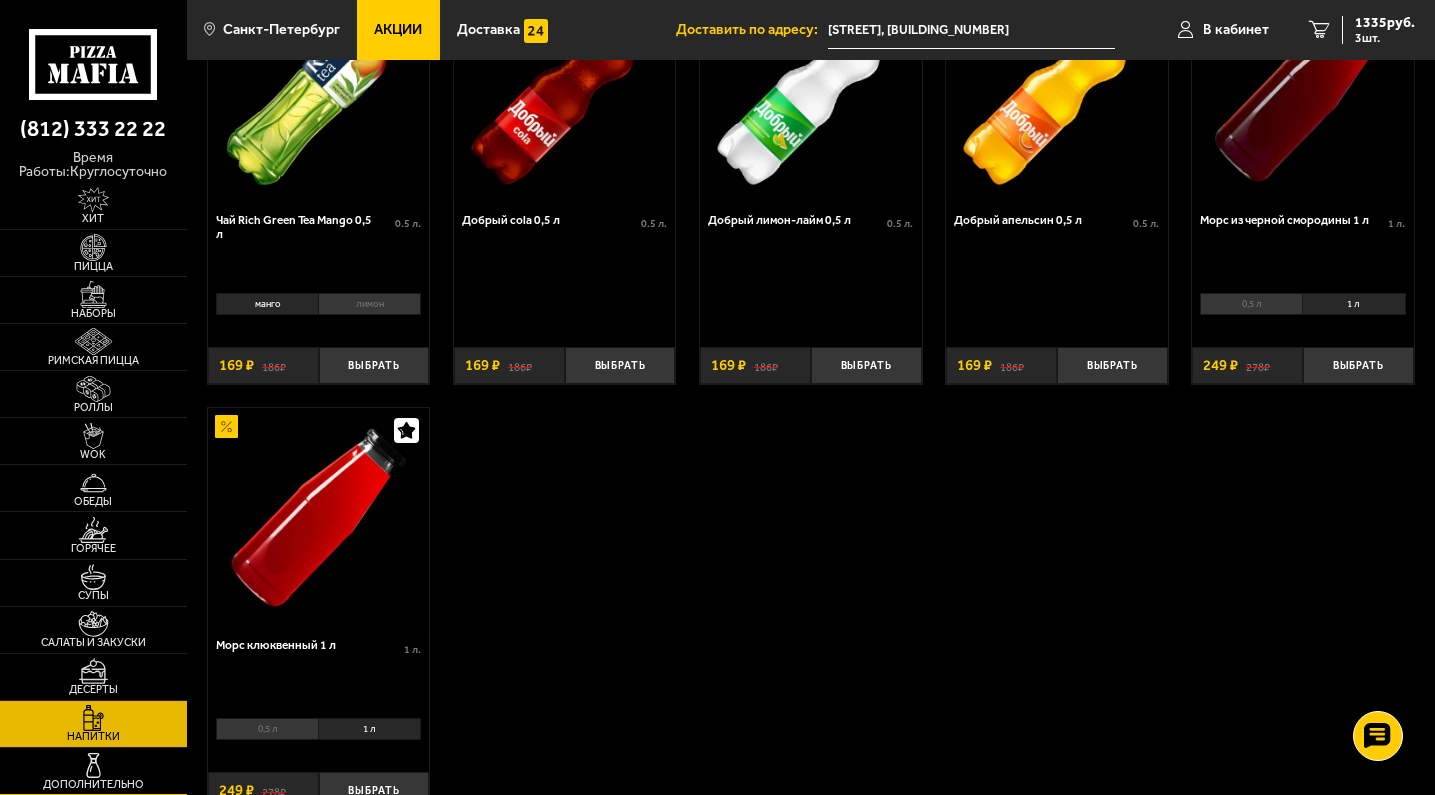 click at bounding box center (93, 765) 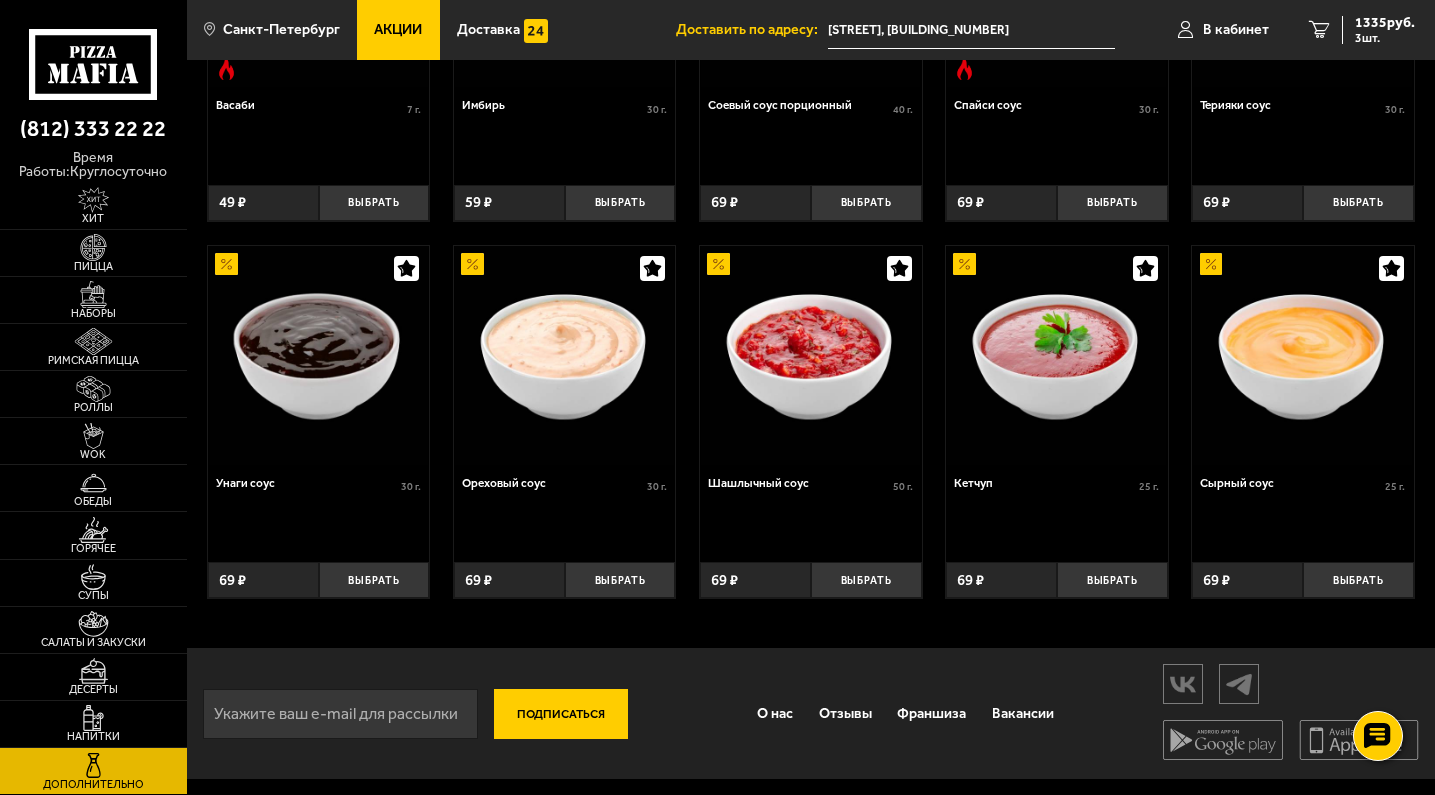 scroll, scrollTop: 673, scrollLeft: 0, axis: vertical 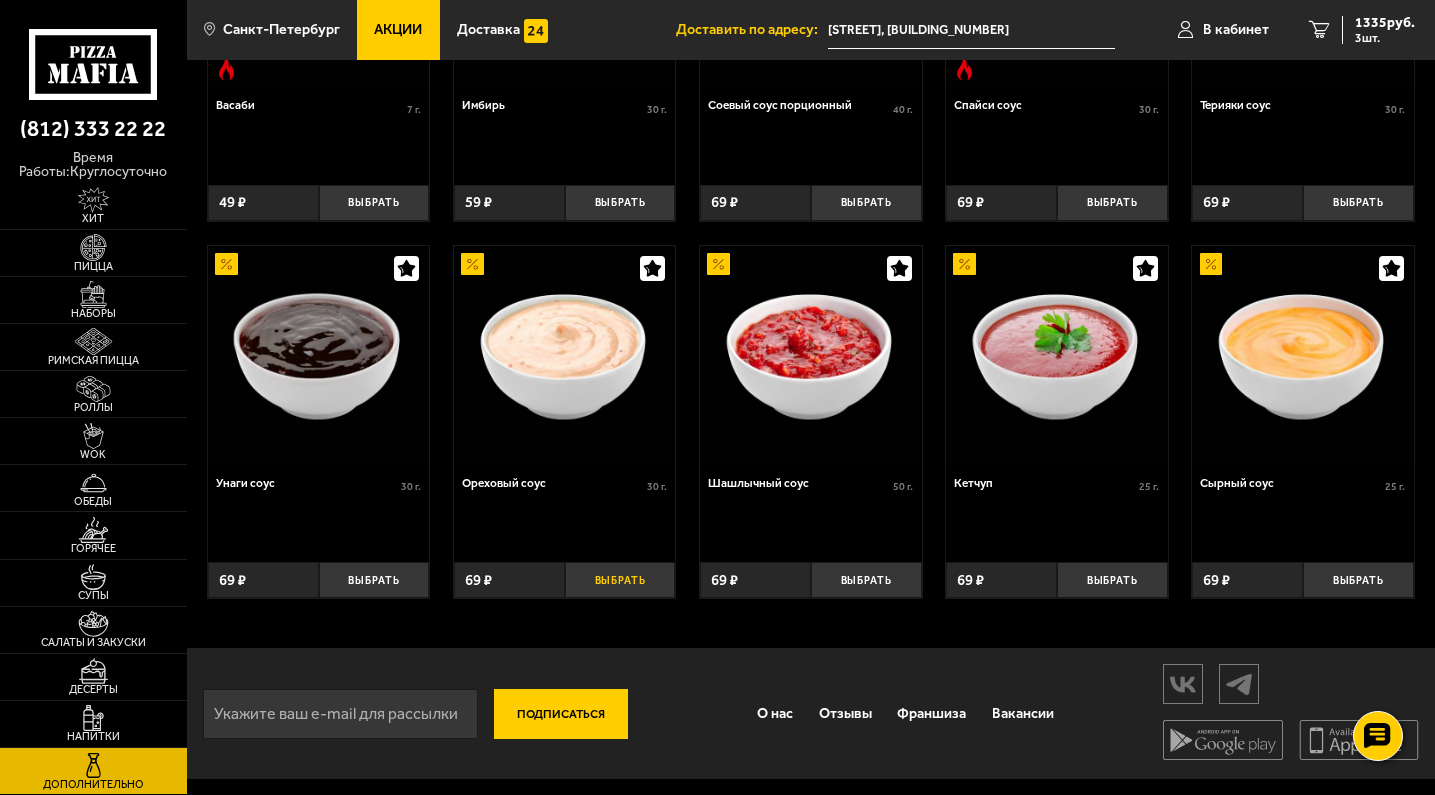 click on "Выбрать" at bounding box center (620, 580) 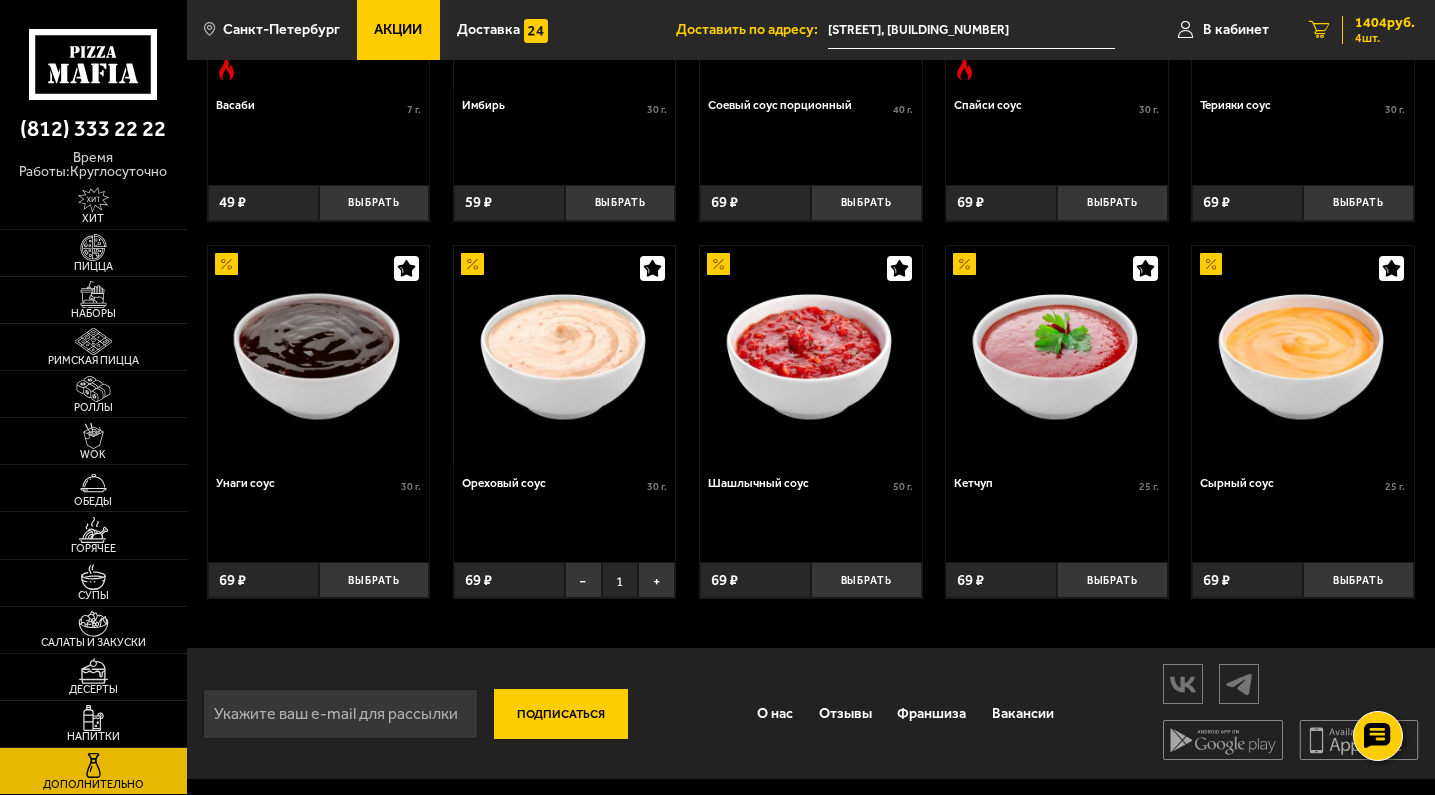 click on "4  шт." at bounding box center (1385, 38) 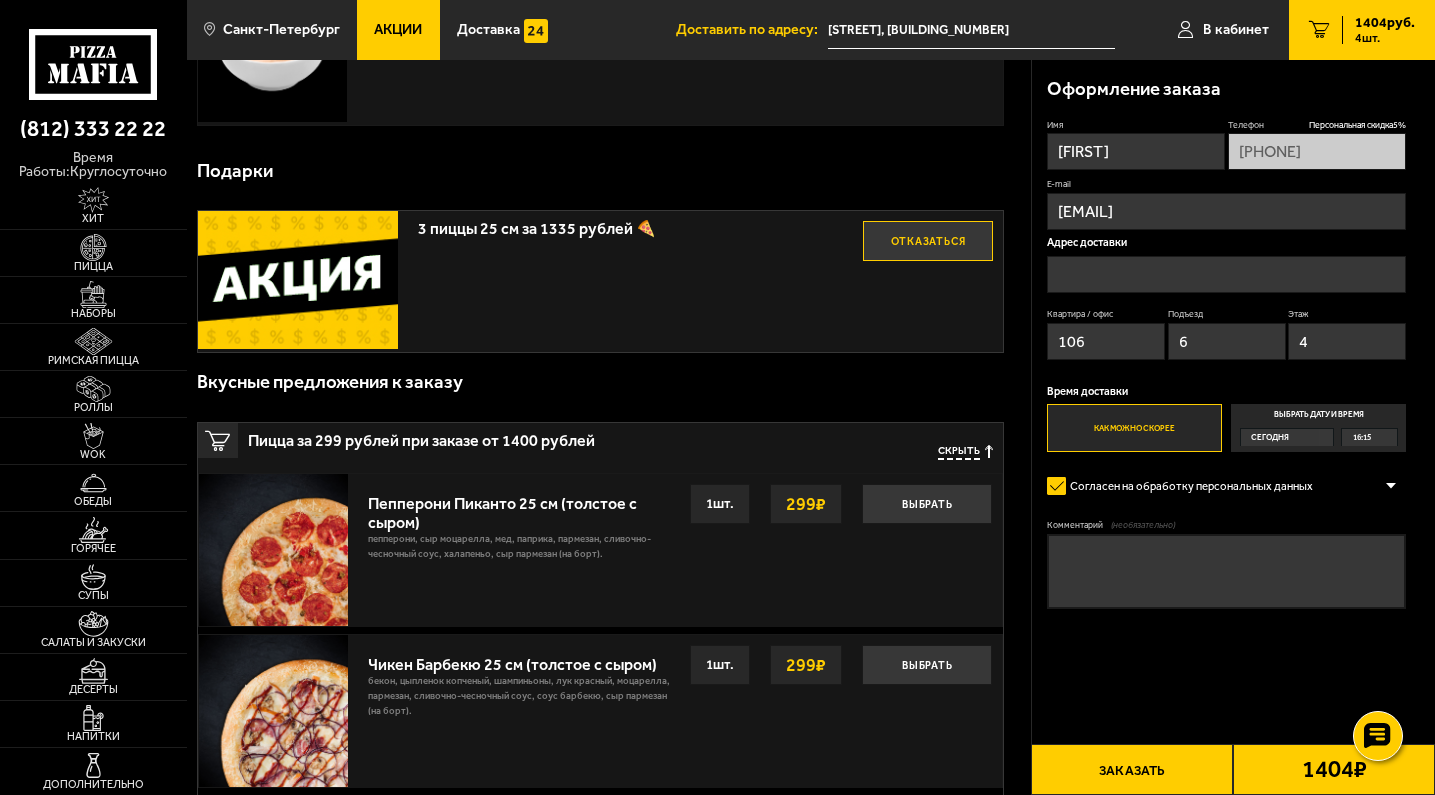 scroll, scrollTop: 0, scrollLeft: 0, axis: both 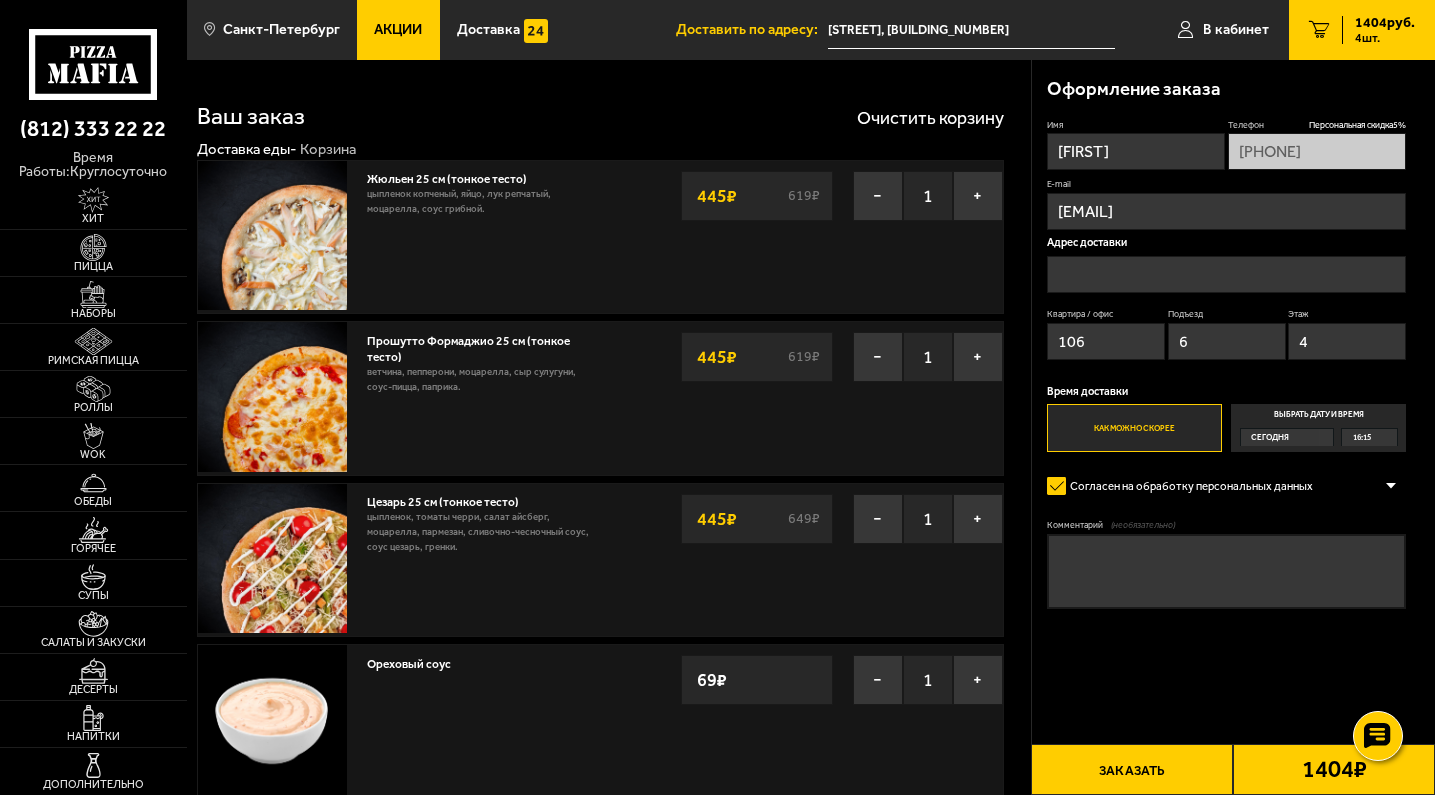 type on "[STREET], [BUILDING_NUMBER]" 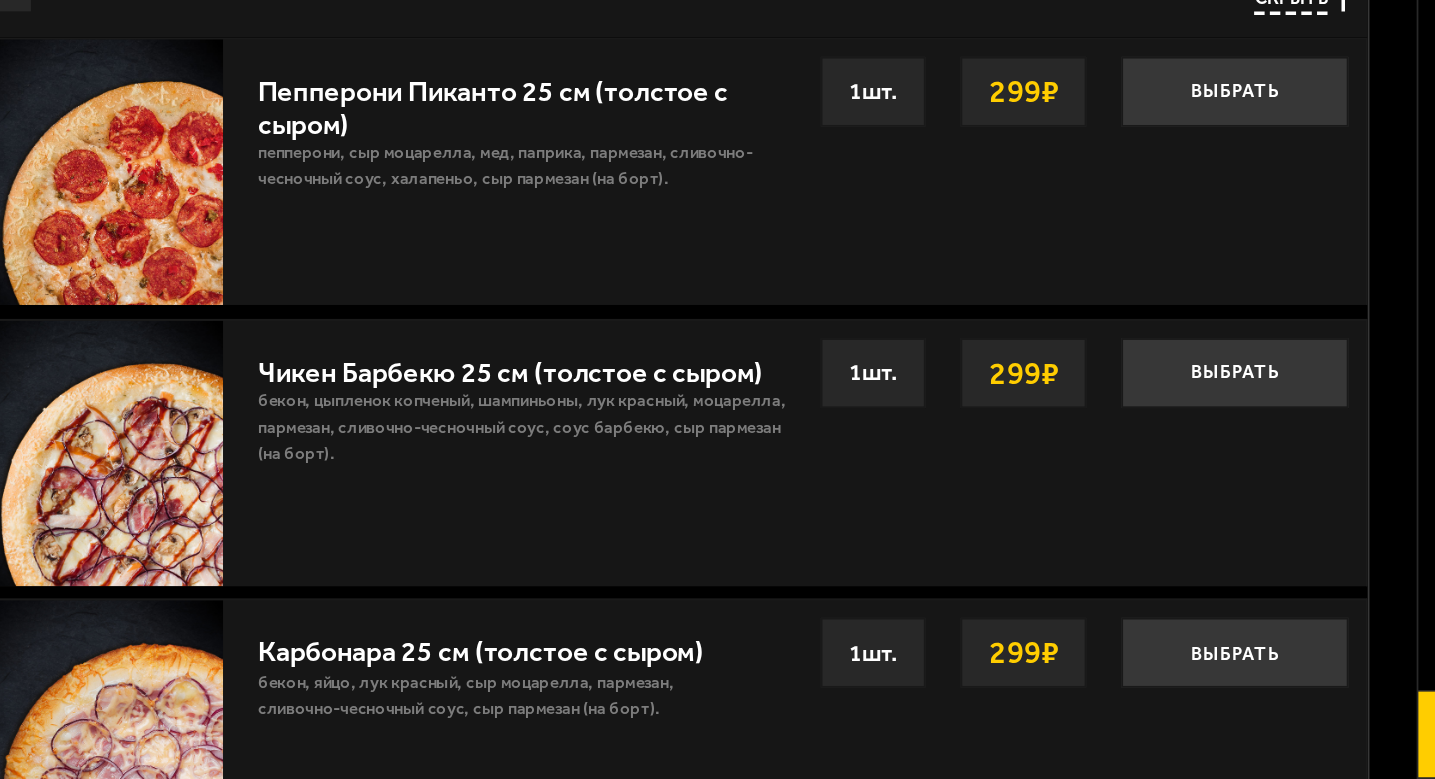 scroll, scrollTop: 797, scrollLeft: 0, axis: vertical 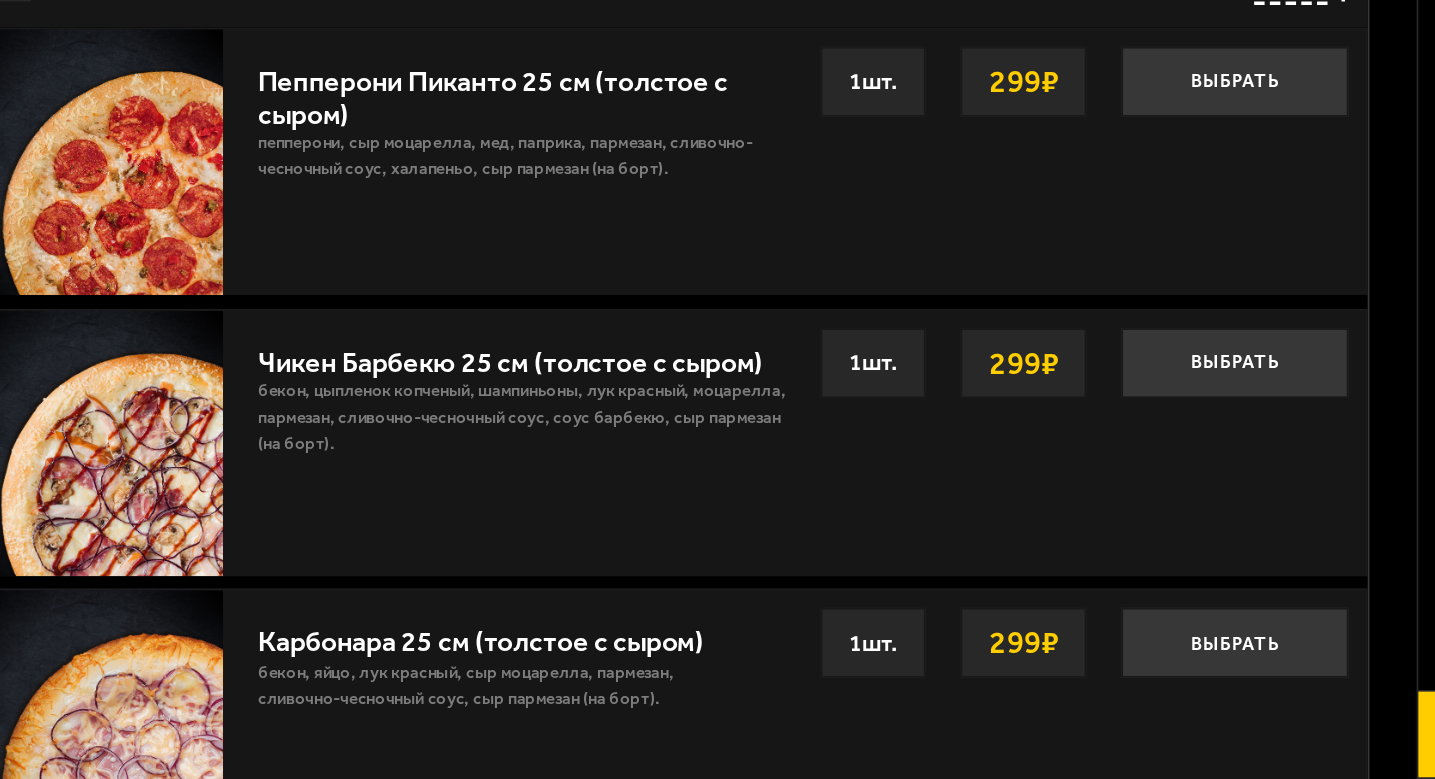 click on "Чикен Барбекю 25 см (толстое с сыром) бекон, цыпленок копченый, шампиньоны, лук красный, моцарелла, пармезан, сливочно-чесночный соус, соус барбекю, сыр пармезан (на борт). Выбрать 299  ₽ 1  шт." at bounding box center [680, 587] 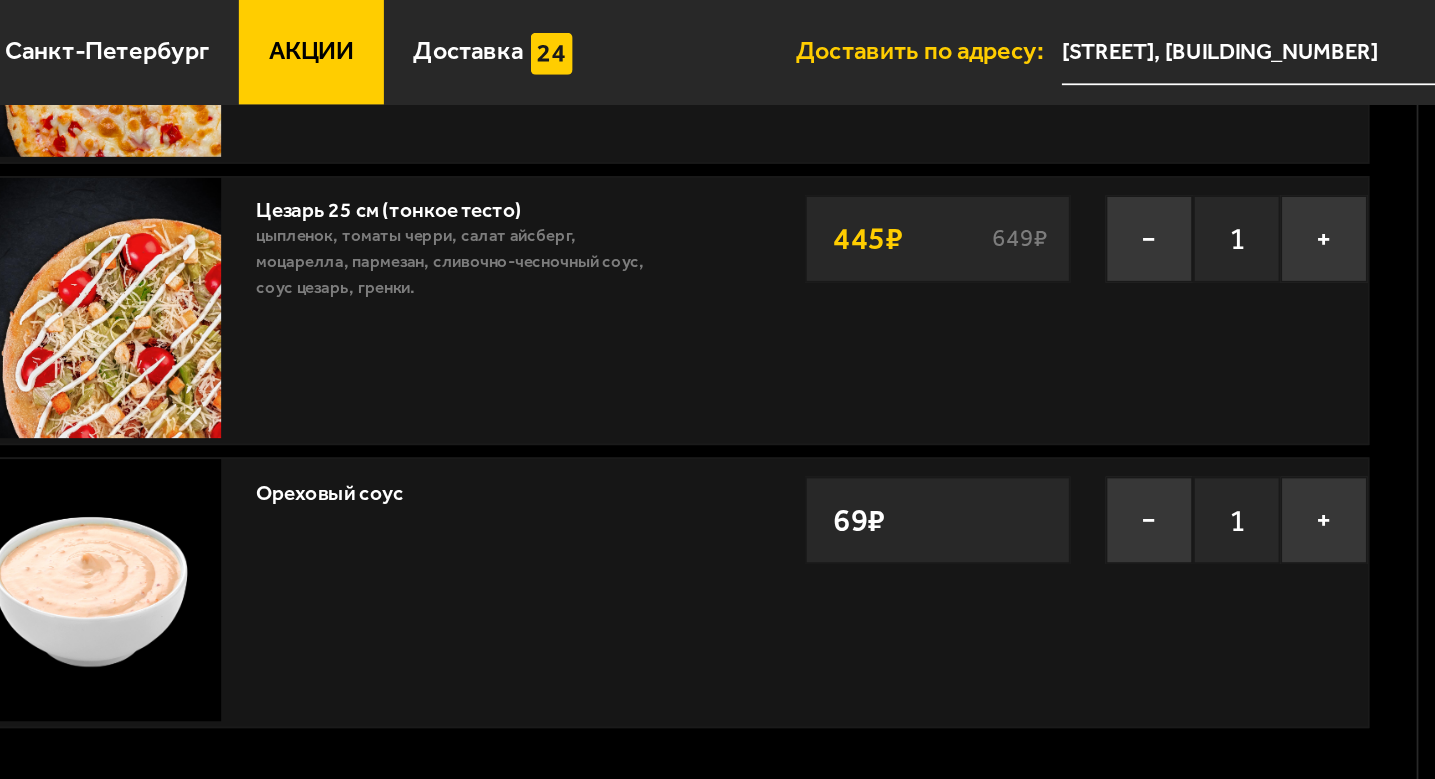 scroll, scrollTop: 380, scrollLeft: 0, axis: vertical 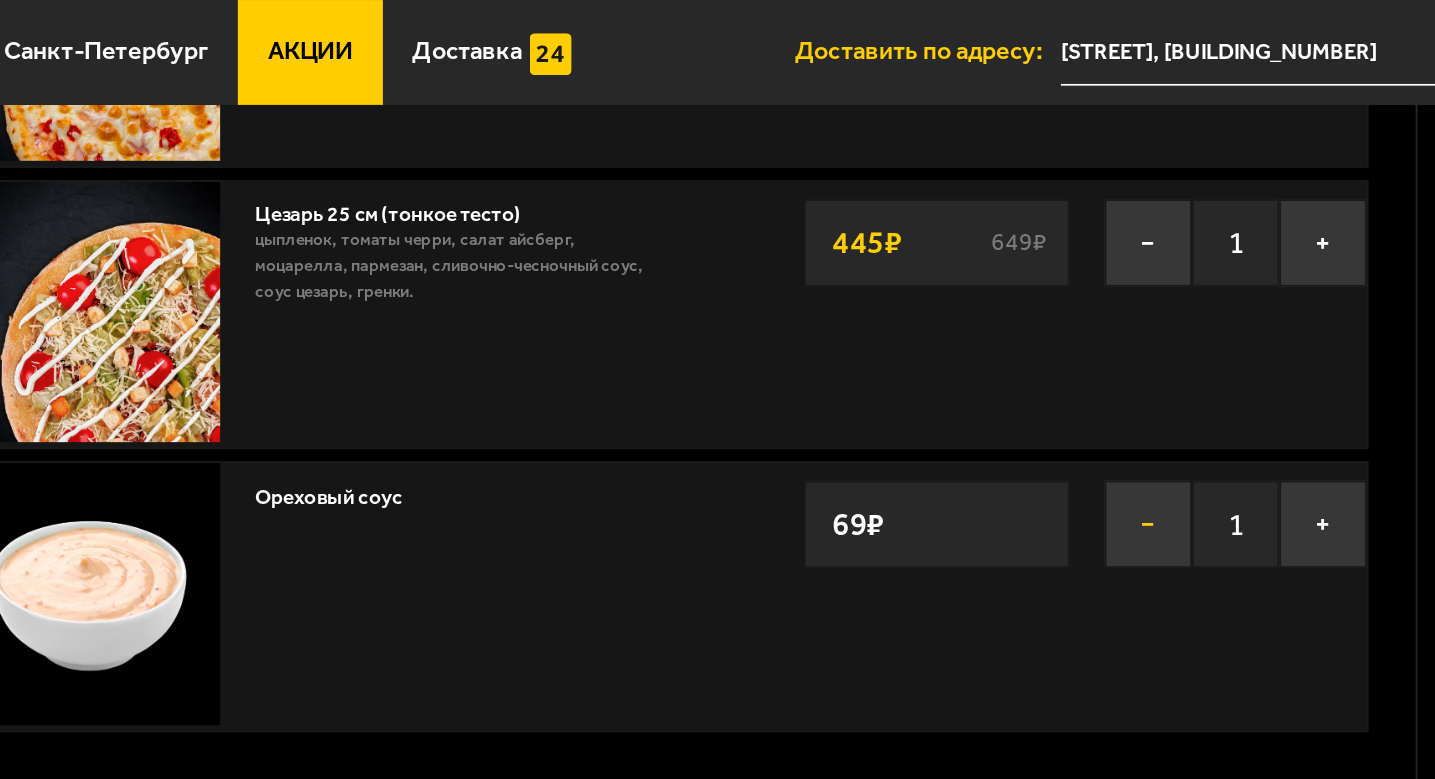 click on "−" at bounding box center (878, 300) 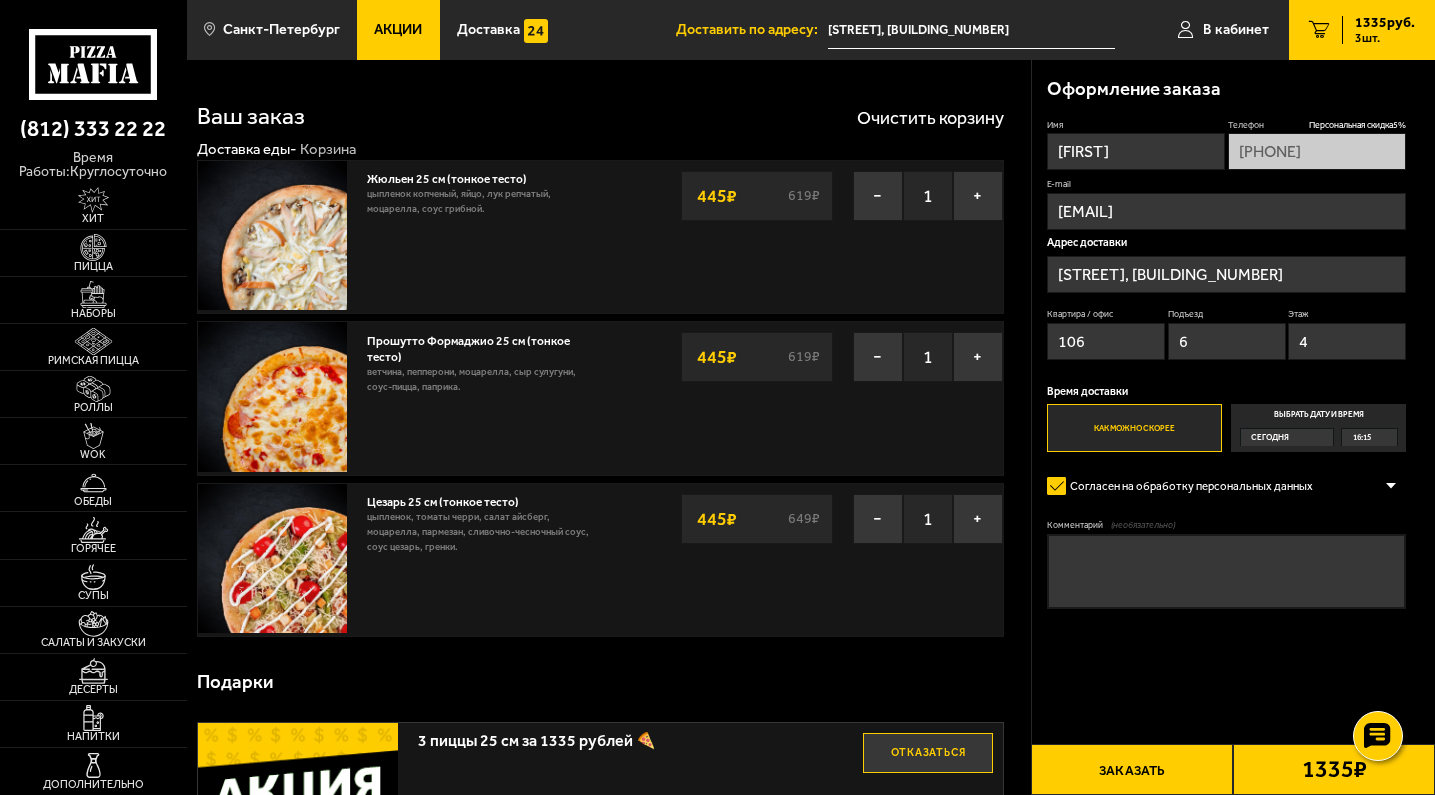 scroll, scrollTop: 0, scrollLeft: 0, axis: both 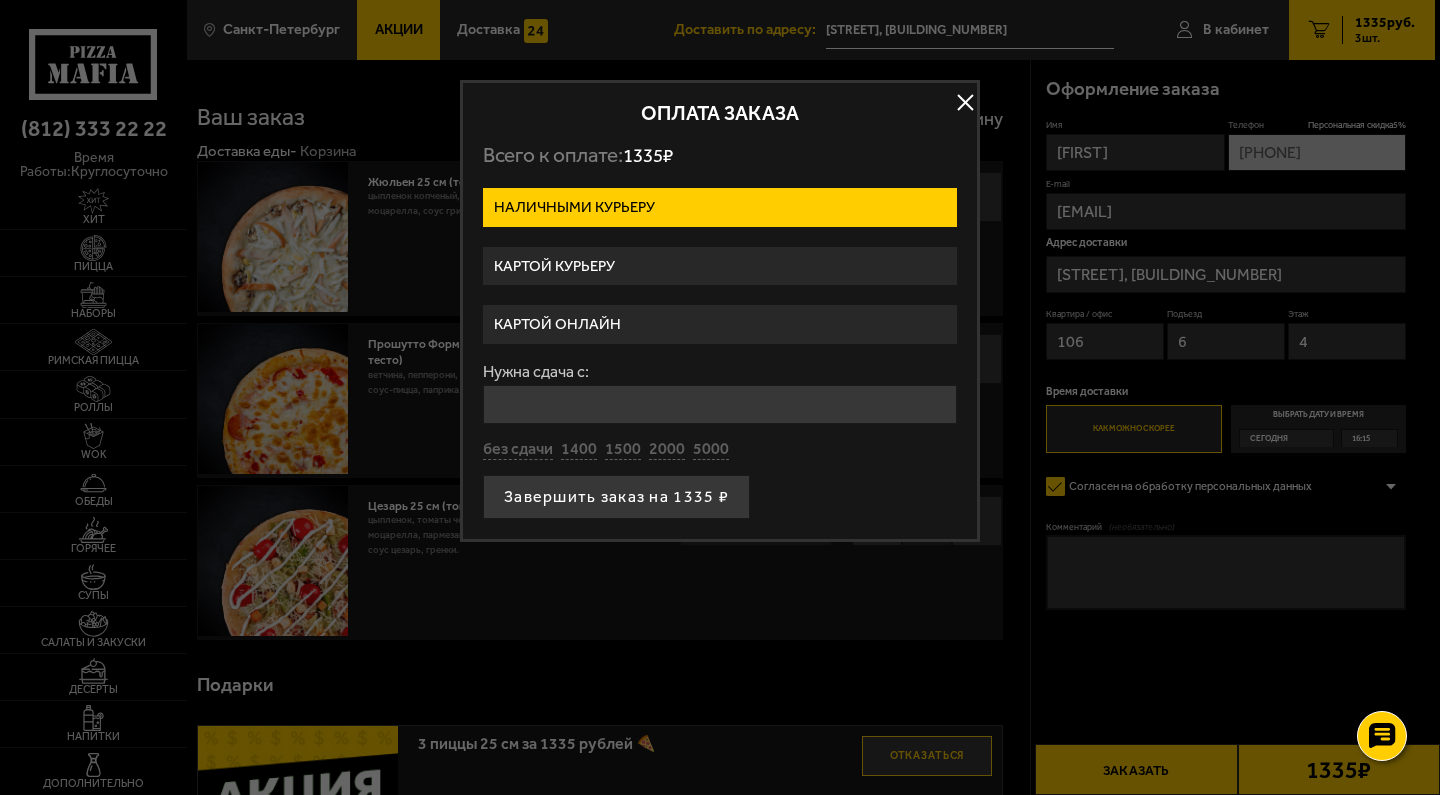 click at bounding box center (720, 397) 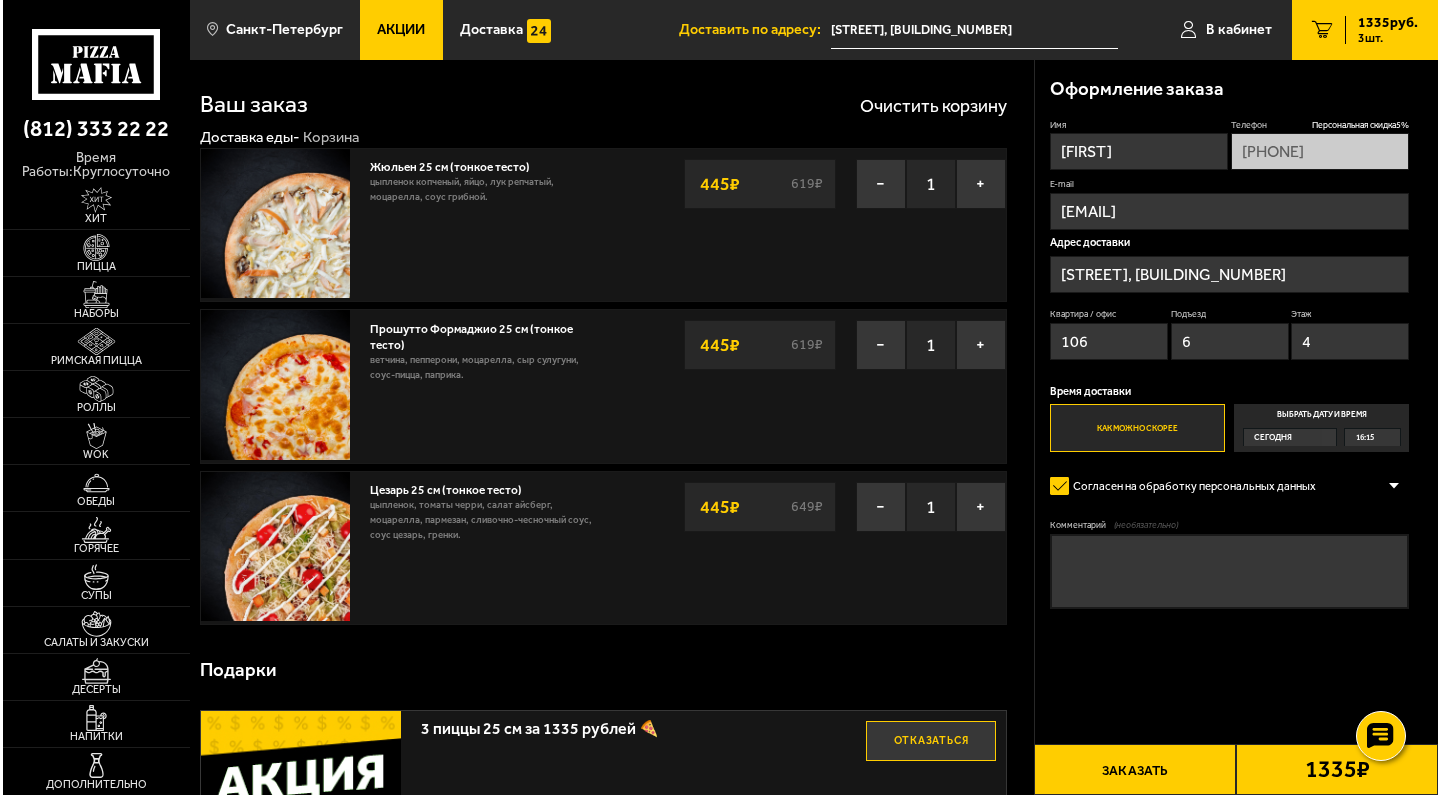 scroll, scrollTop: 14, scrollLeft: 0, axis: vertical 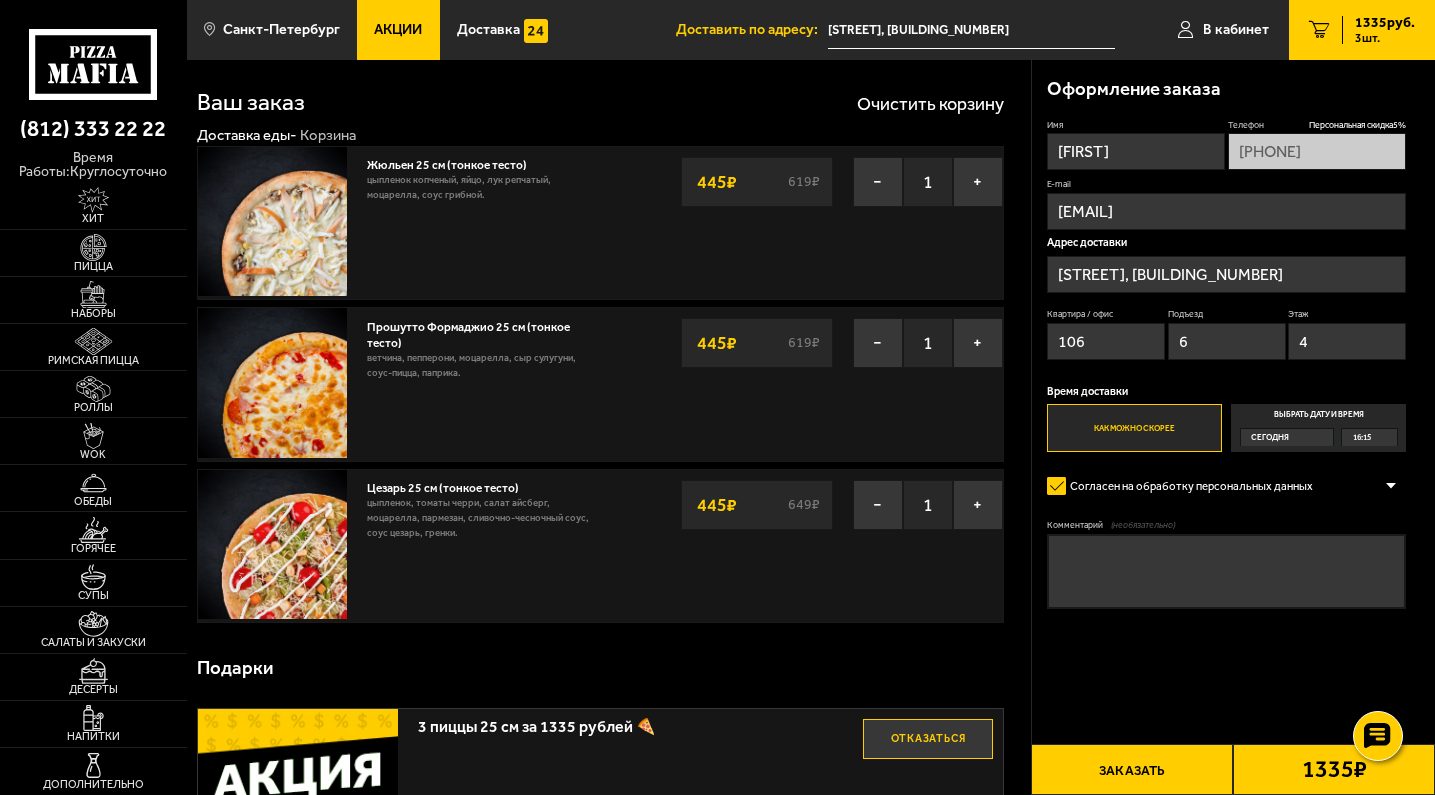 click on "Заказать" at bounding box center (1132, 769) 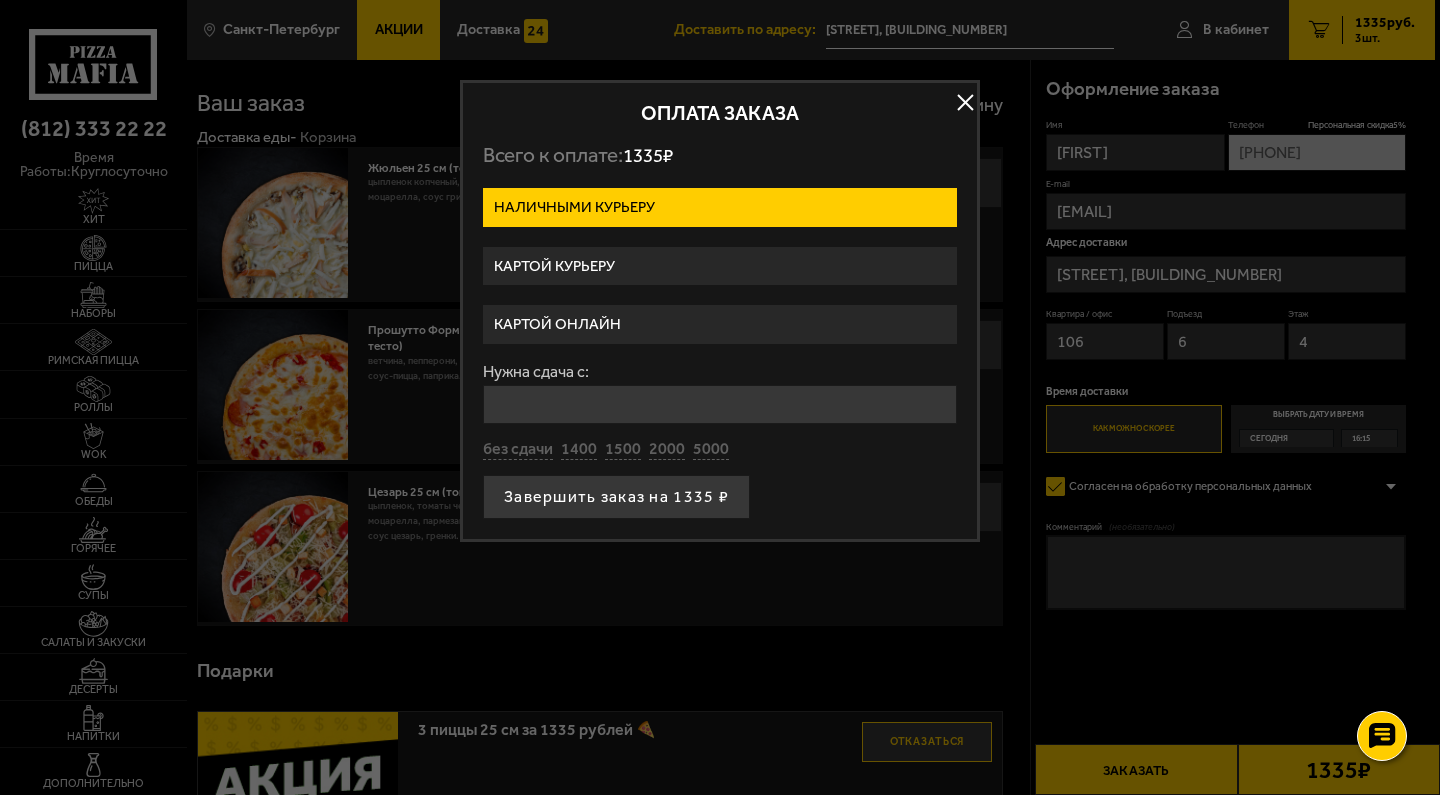 click on "Картой курьеру" at bounding box center [720, 266] 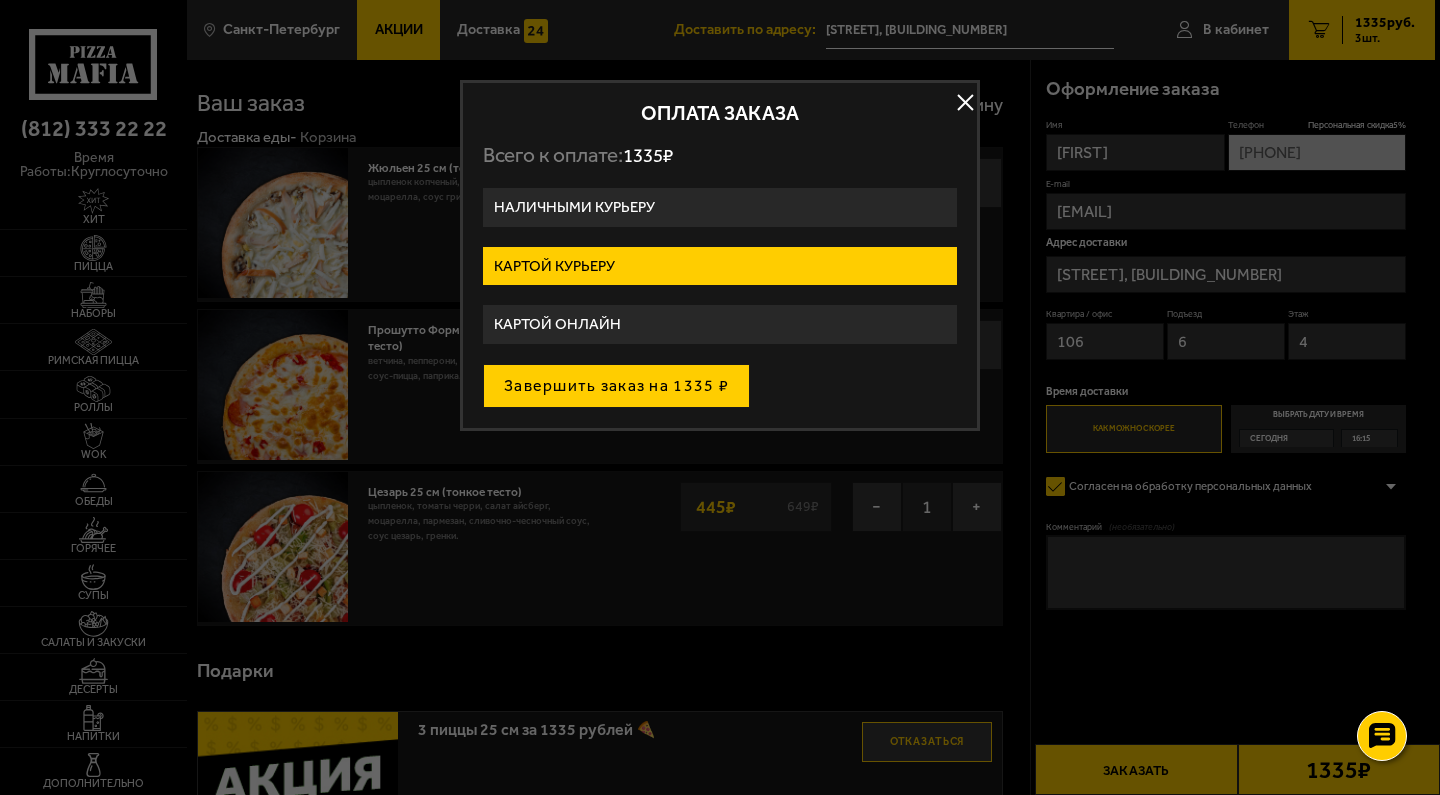 click on "Завершить заказ на 1335 ₽" at bounding box center [616, 386] 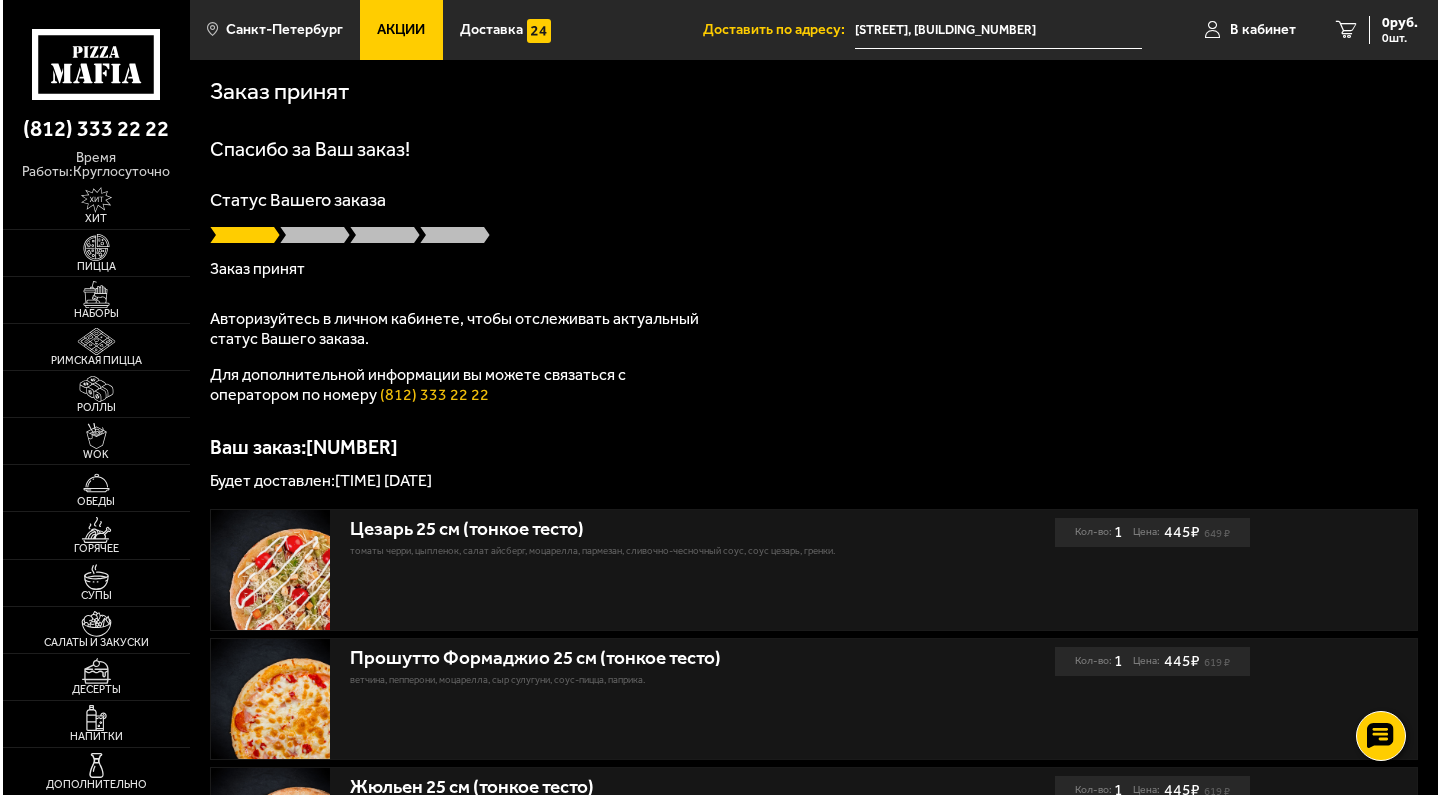 scroll, scrollTop: 0, scrollLeft: 0, axis: both 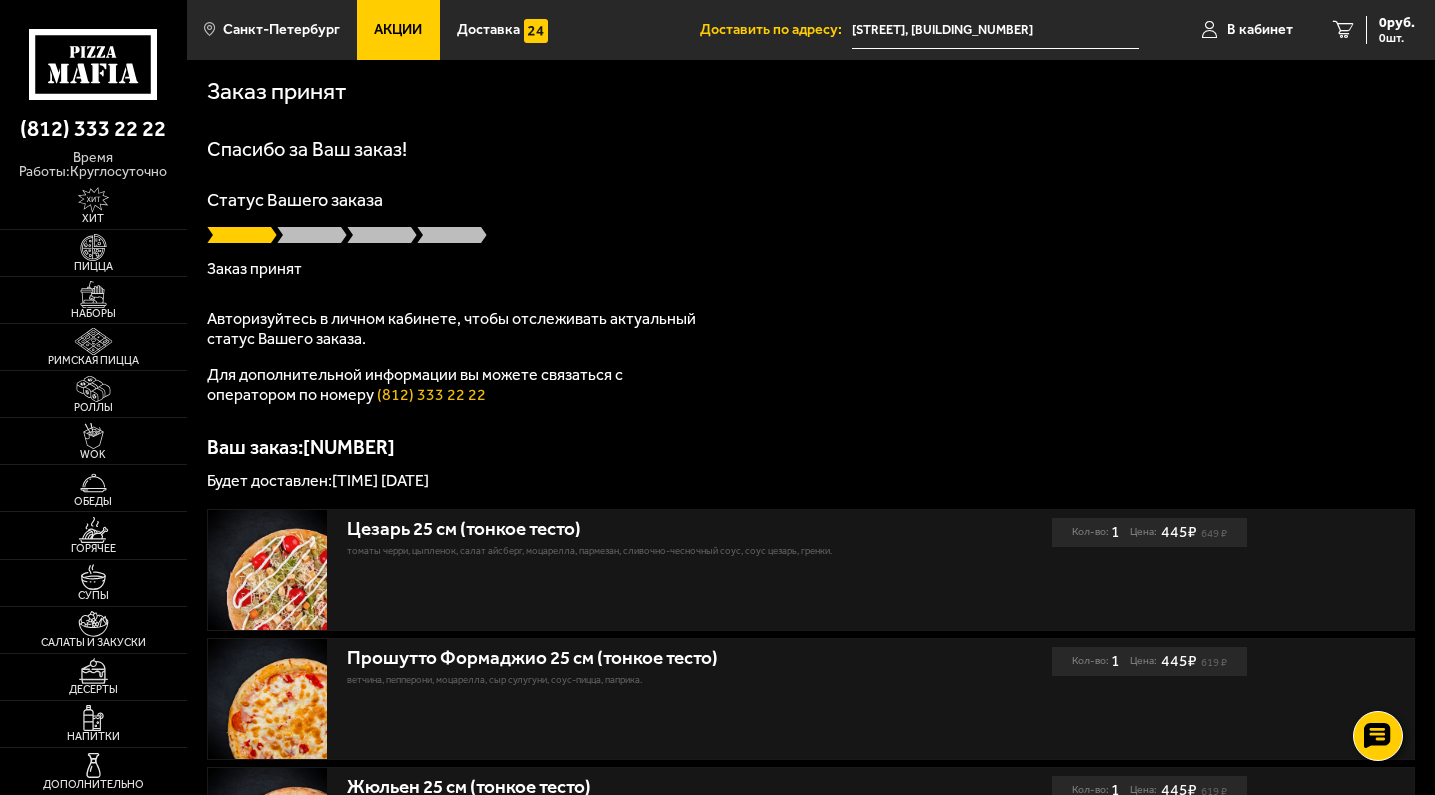 click on "Заказ принят" at bounding box center [811, 92] 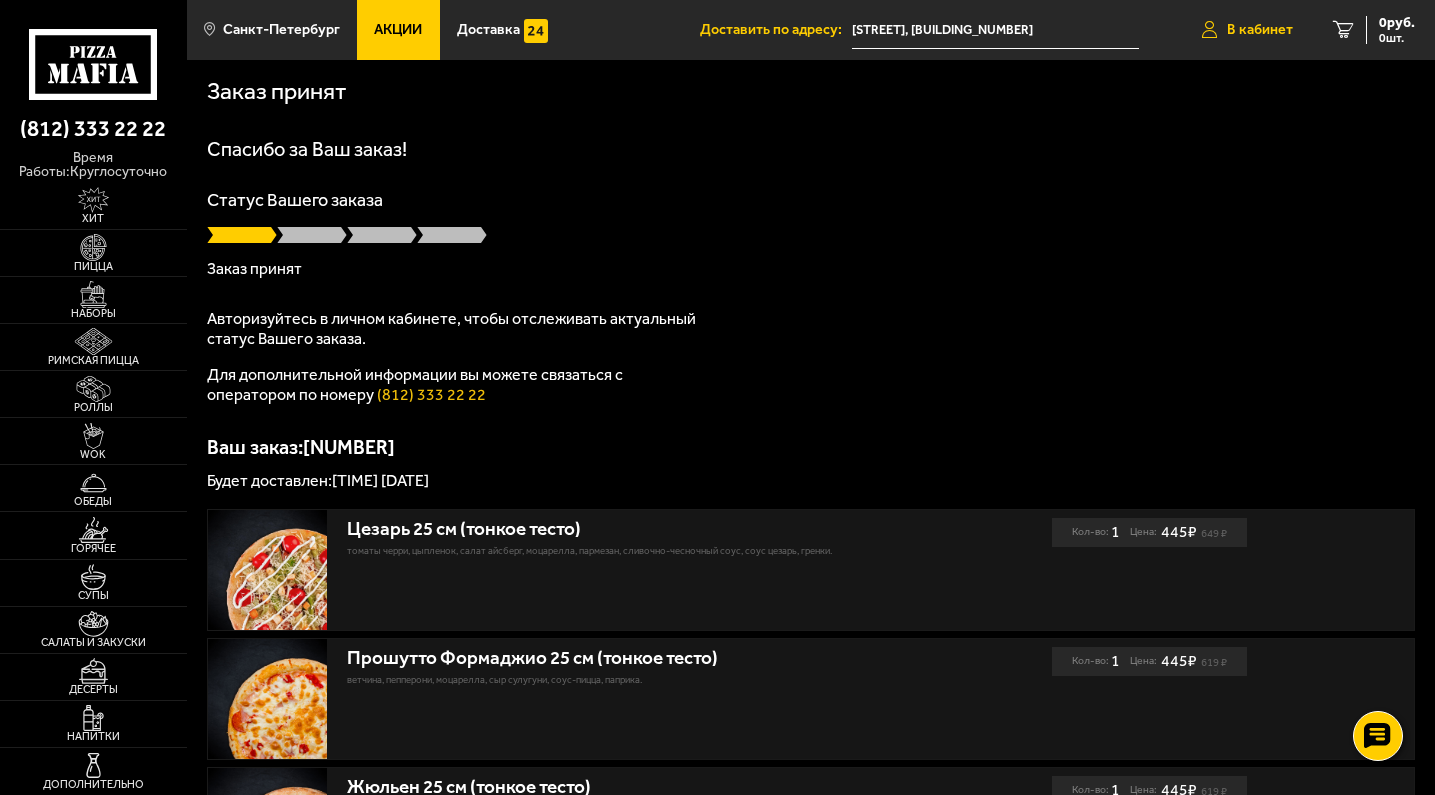 click on "В кабинет" at bounding box center [1260, 30] 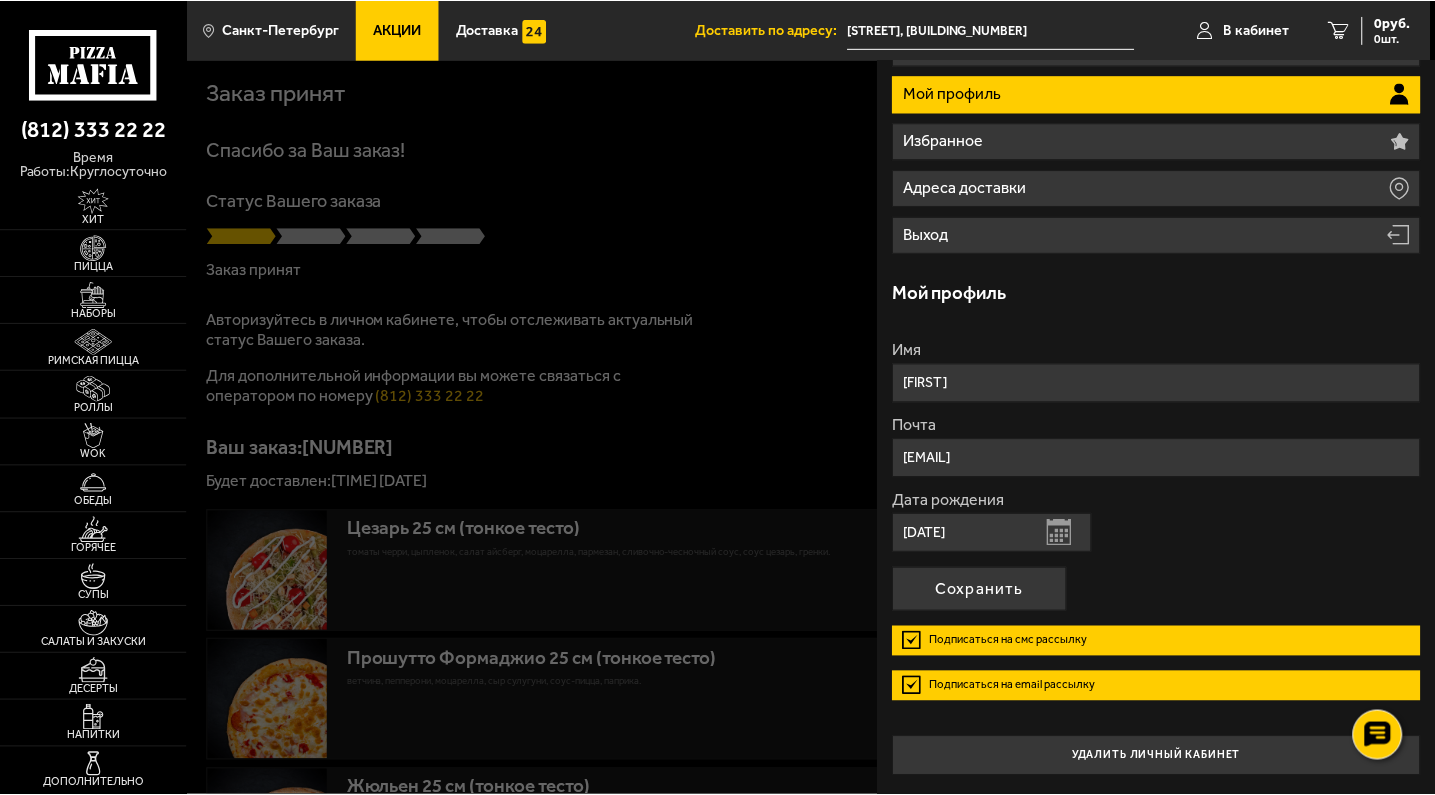 scroll, scrollTop: 105, scrollLeft: 0, axis: vertical 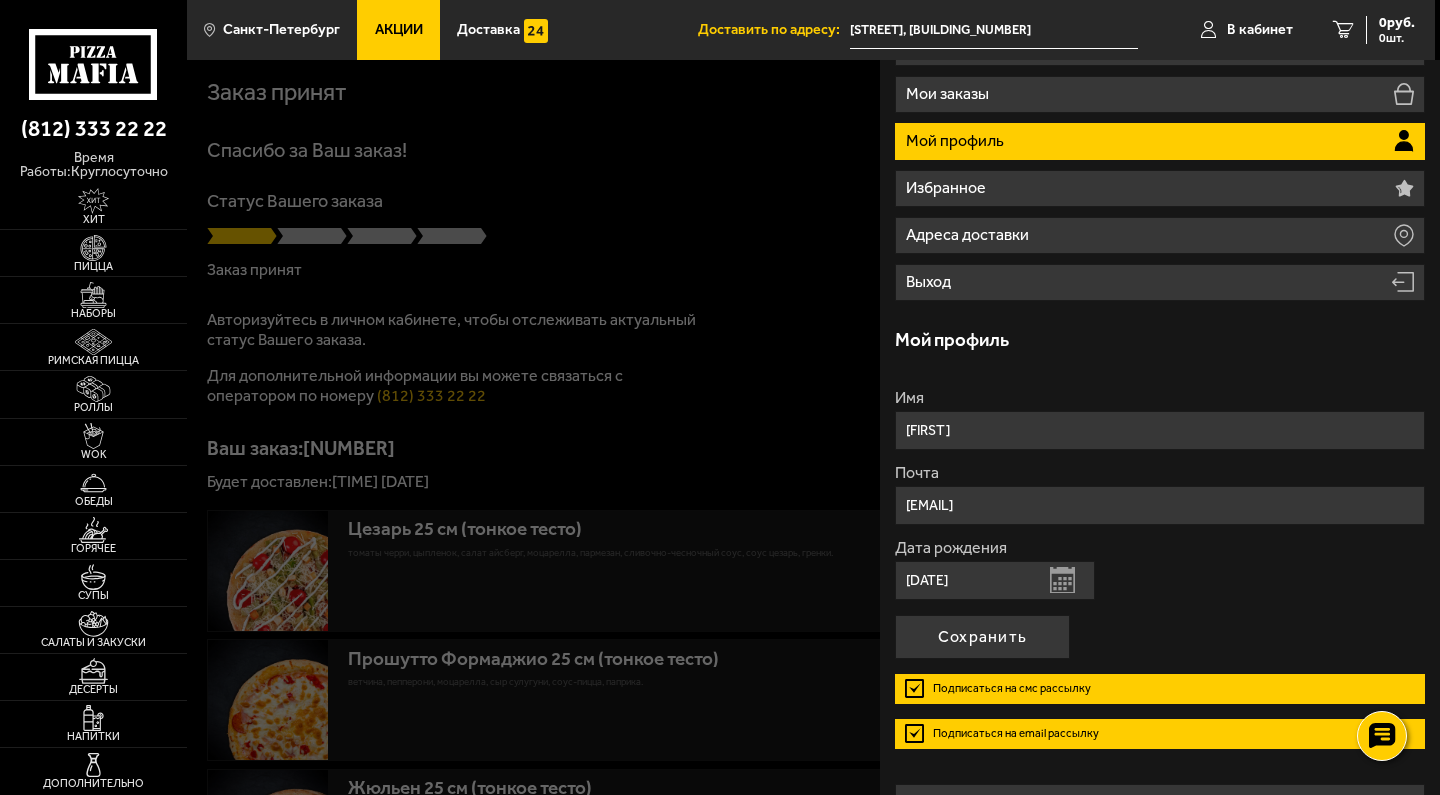 click at bounding box center [907, 457] 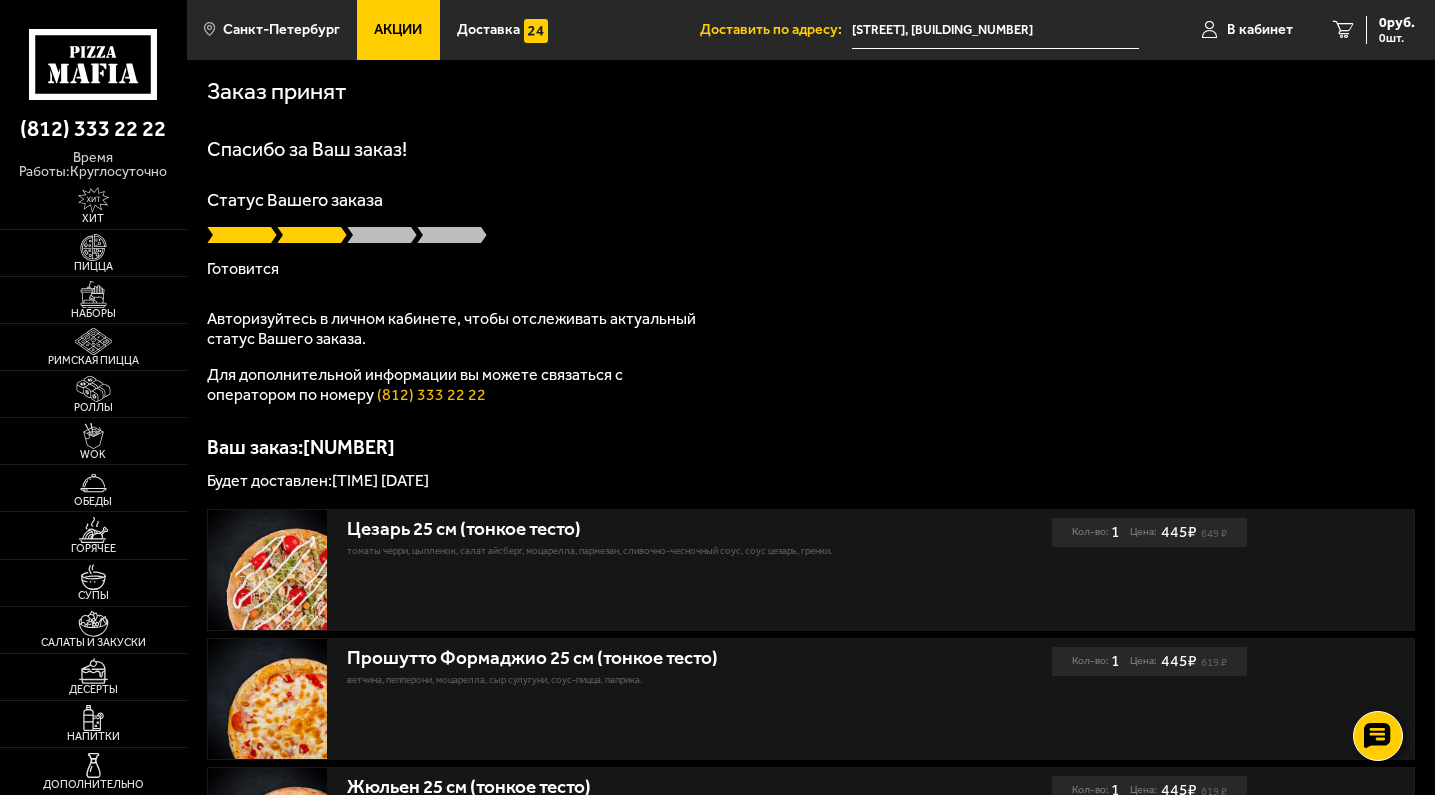 scroll, scrollTop: 0, scrollLeft: 0, axis: both 